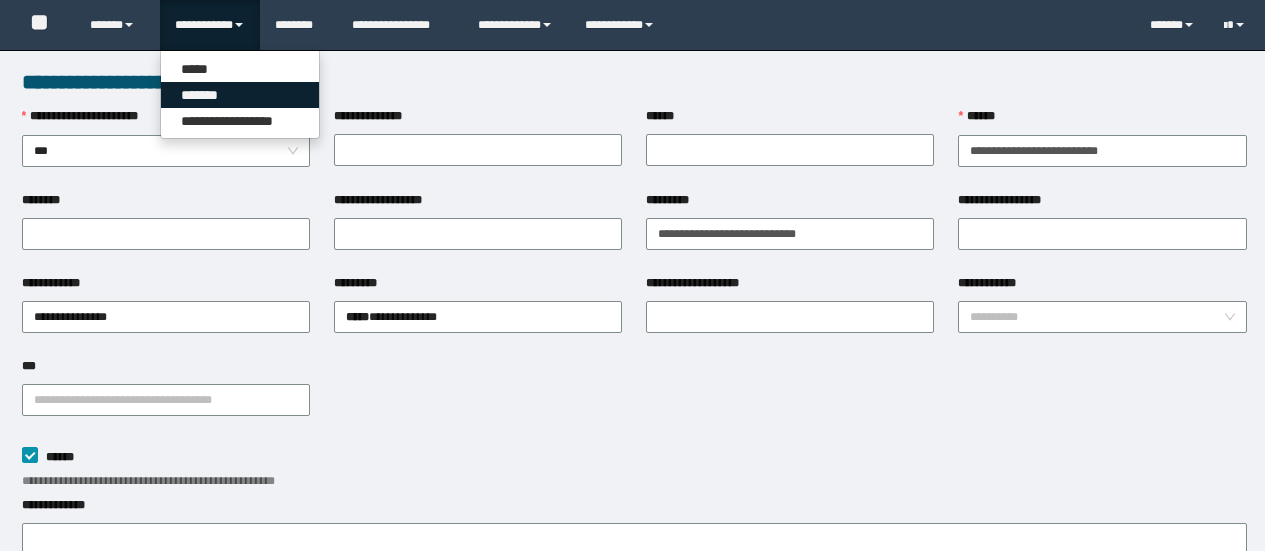 scroll, scrollTop: 0, scrollLeft: 0, axis: both 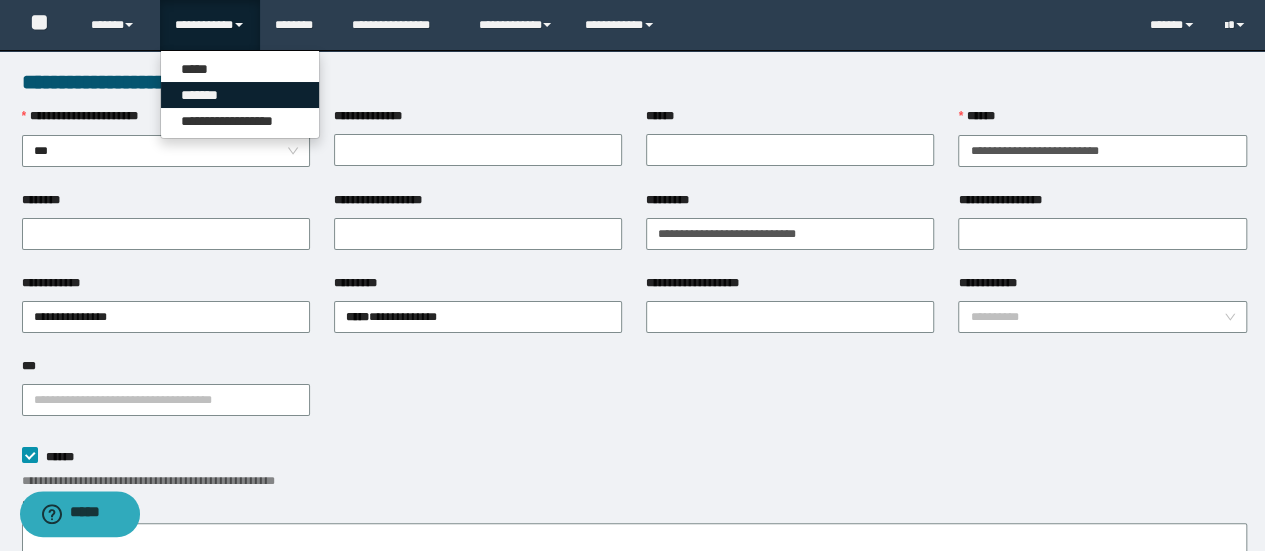 click on "*******" at bounding box center (240, 95) 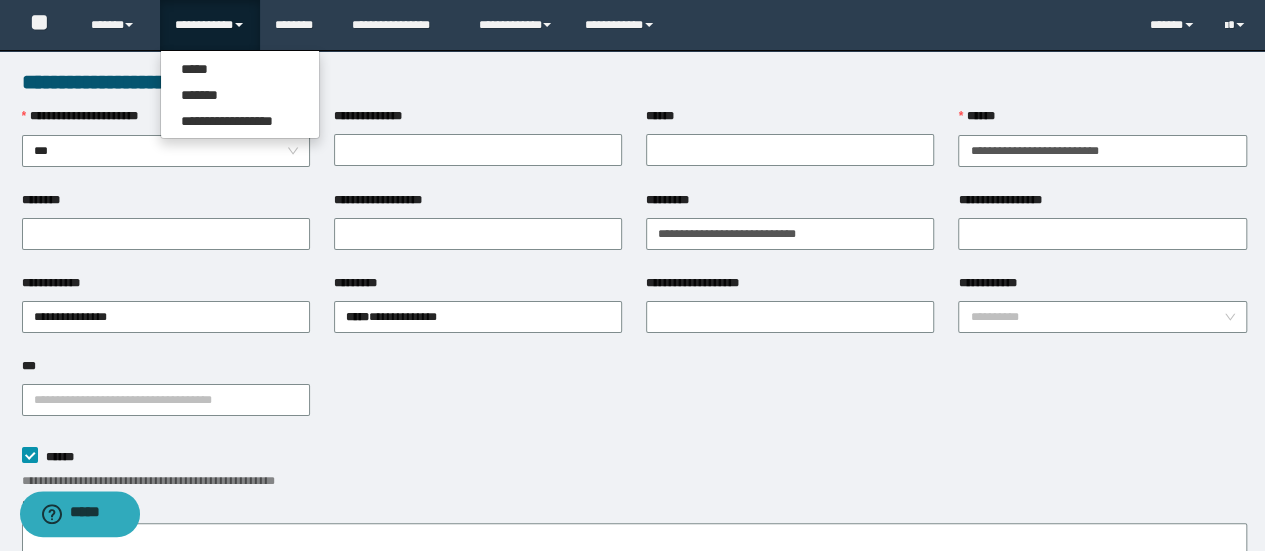 scroll, scrollTop: 0, scrollLeft: 0, axis: both 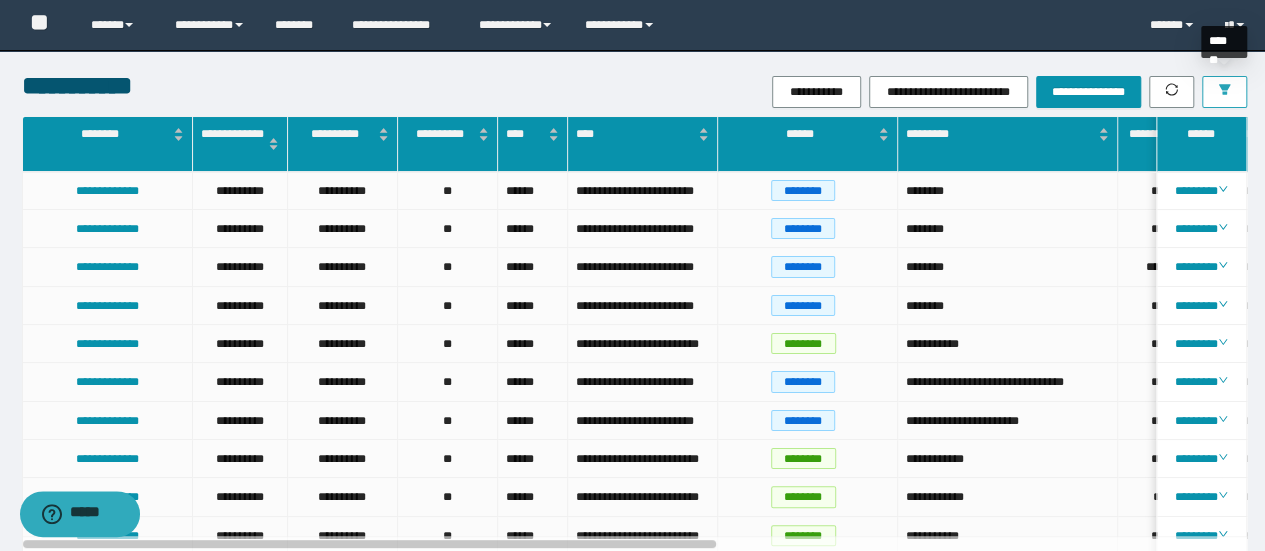 click 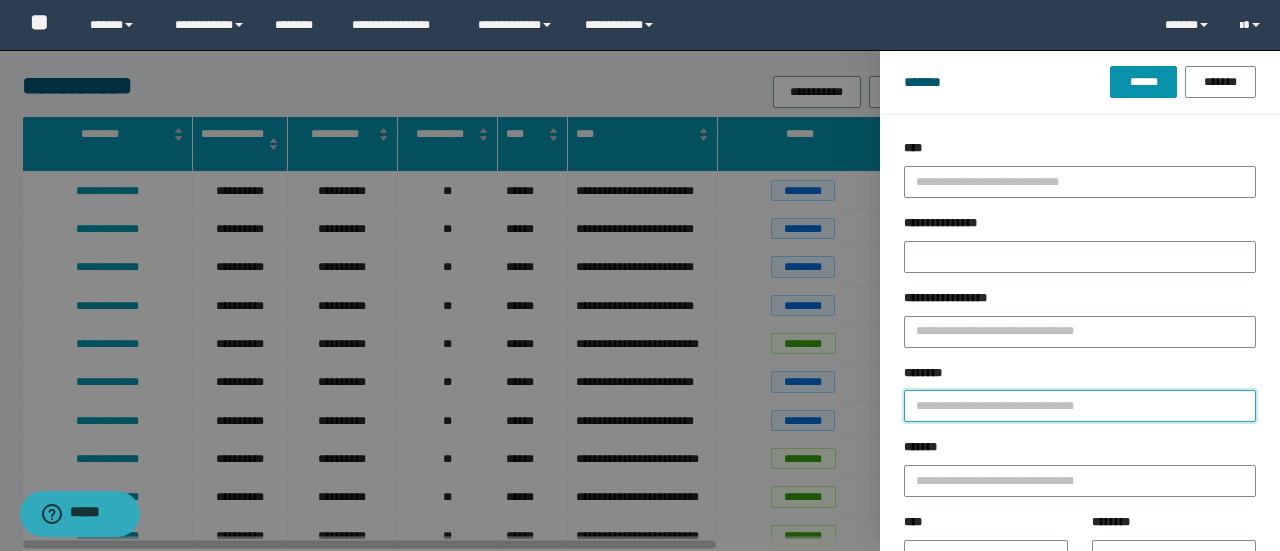 click on "********" at bounding box center (1080, 406) 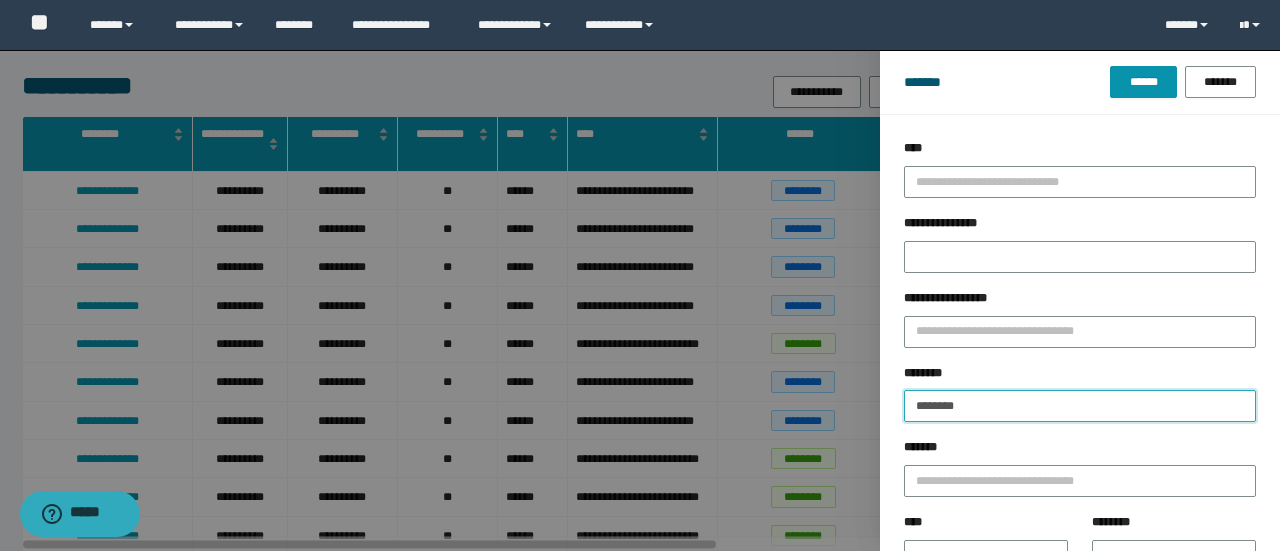 type on "********" 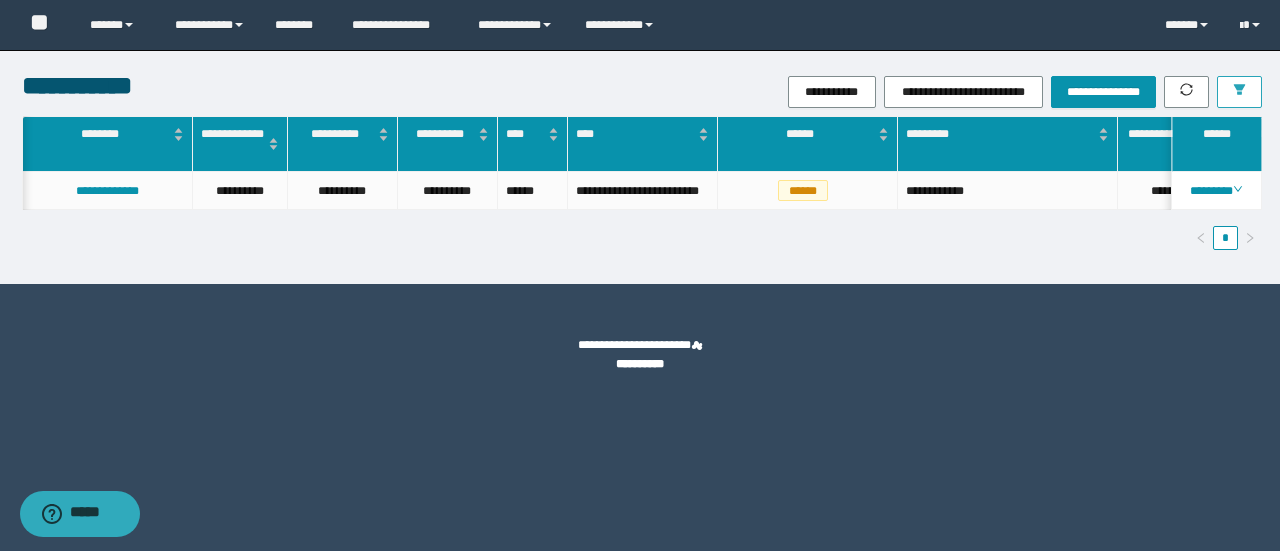 scroll, scrollTop: 0, scrollLeft: 596, axis: horizontal 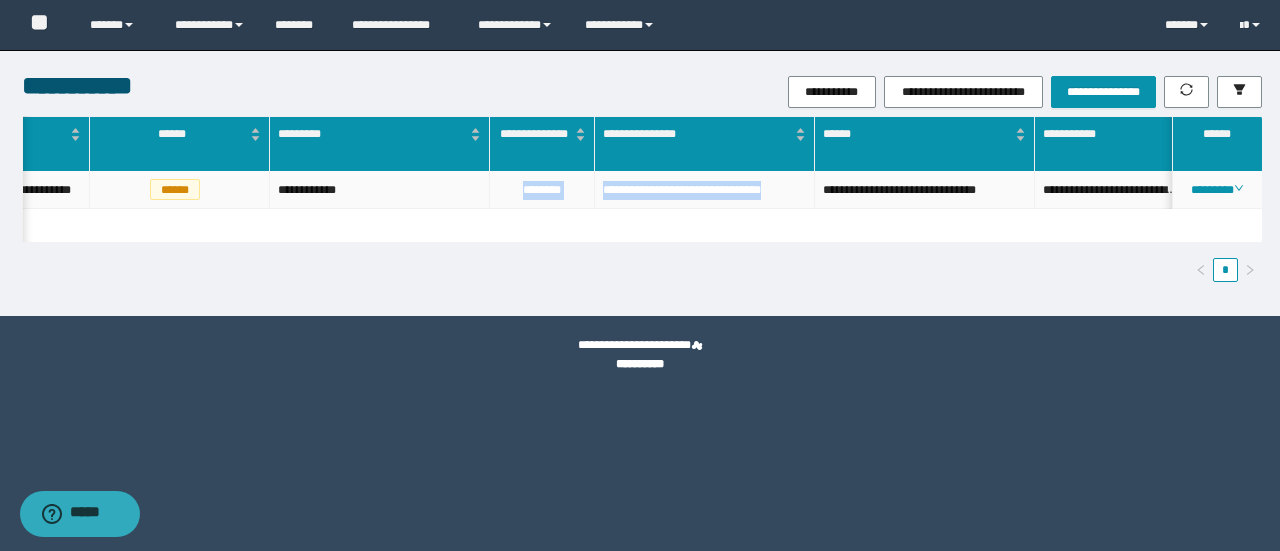 drag, startPoint x: 684, startPoint y: 211, endPoint x: 687, endPoint y: 384, distance: 173.02602 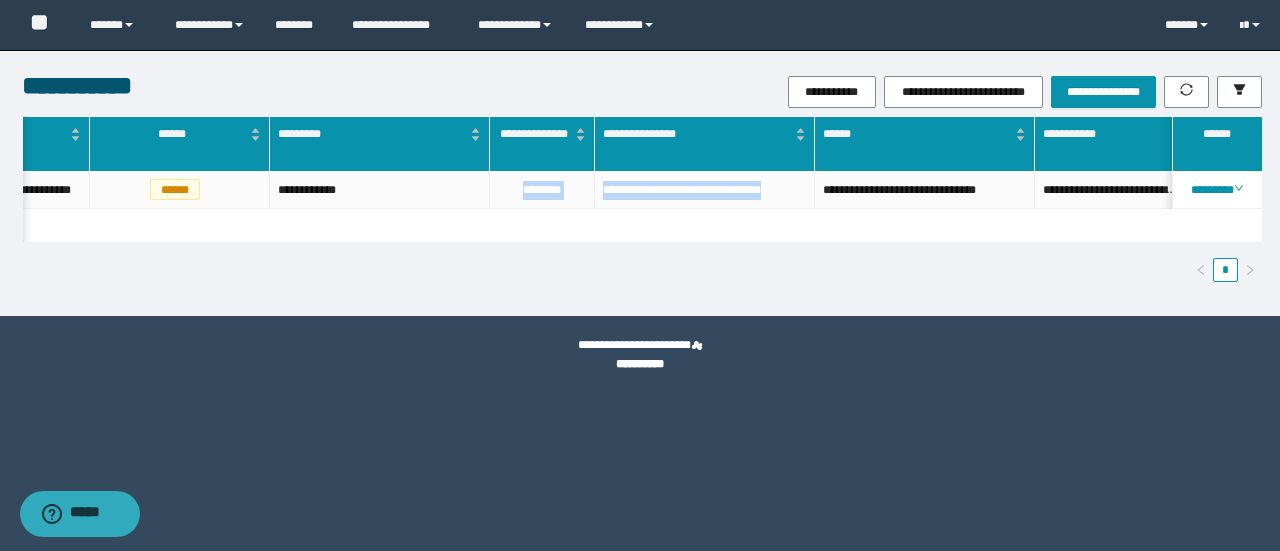 copy on "**********" 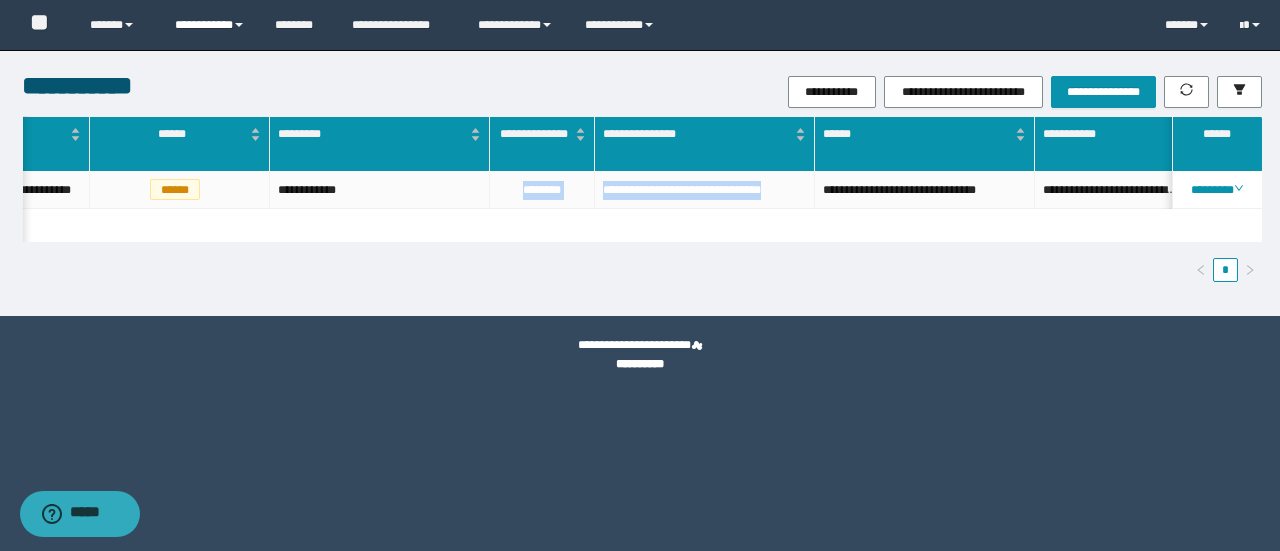 copy on "**********" 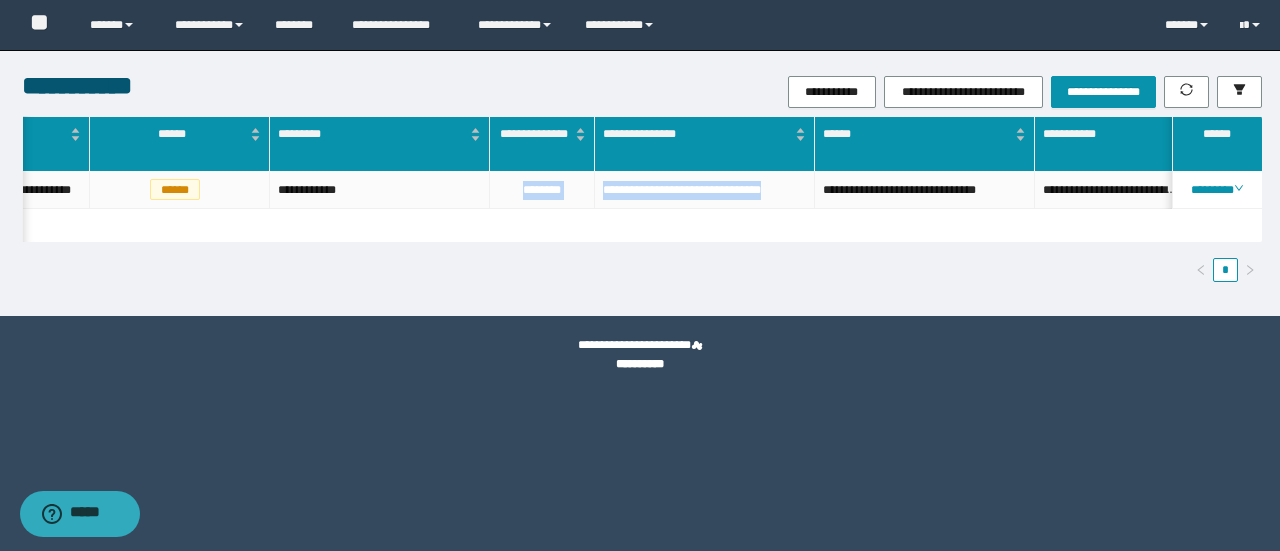 copy on "**********" 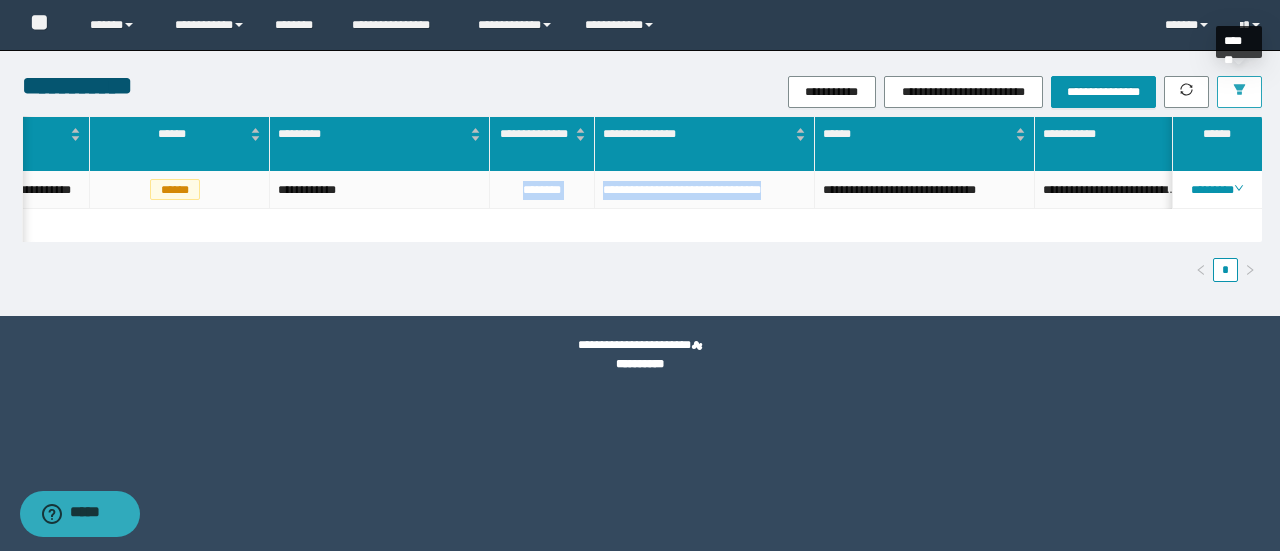 click at bounding box center (1239, 92) 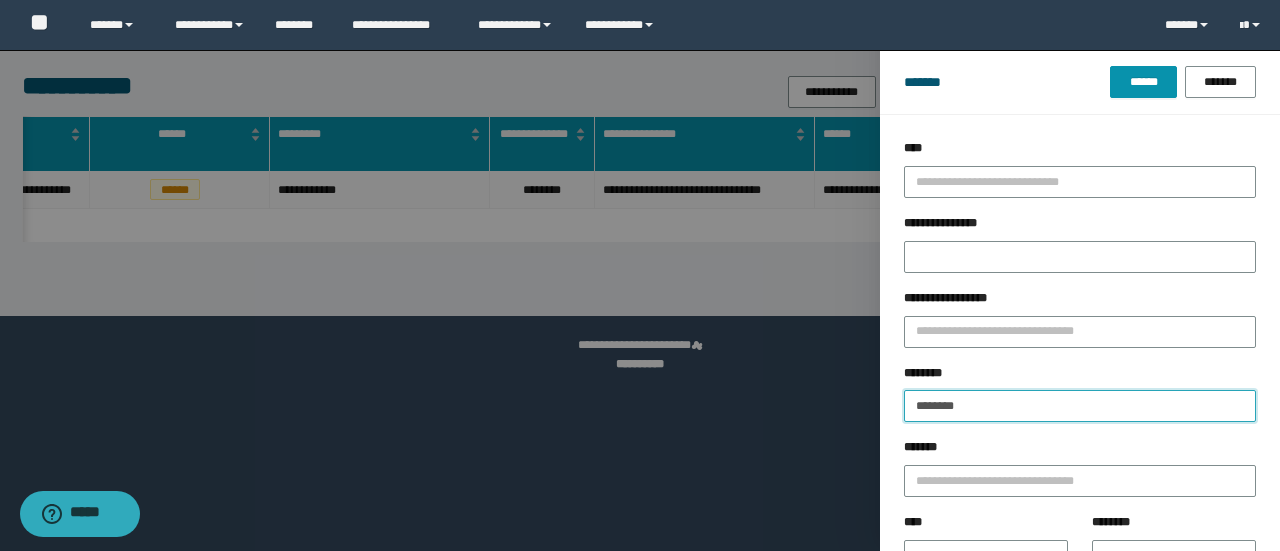drag, startPoint x: 732, startPoint y: 355, endPoint x: 517, endPoint y: 349, distance: 215.08371 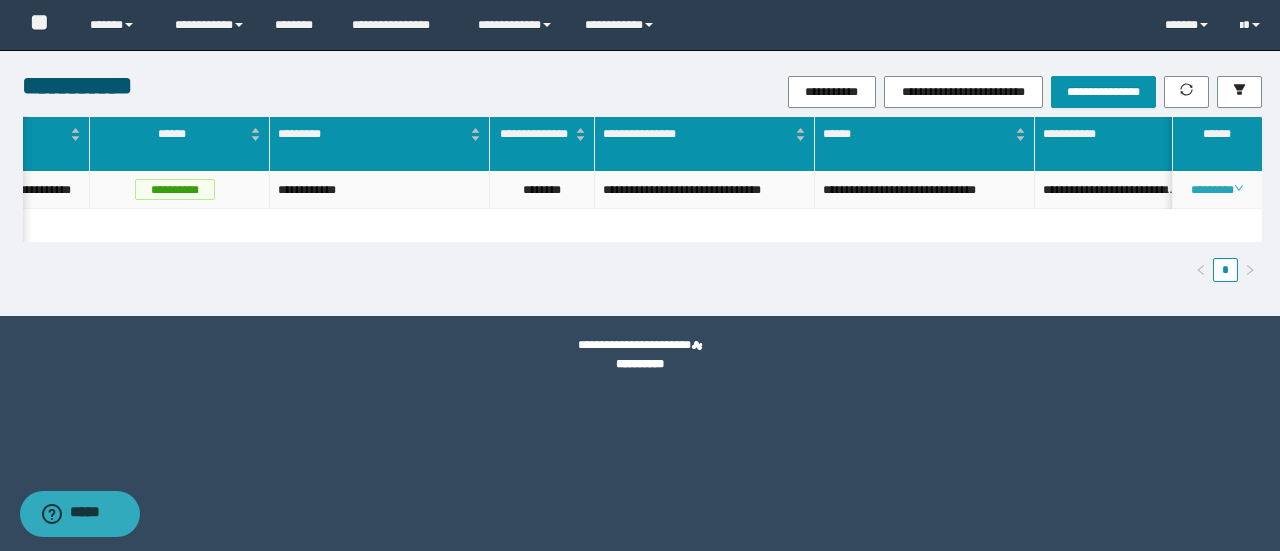 click on "********" at bounding box center [1216, 190] 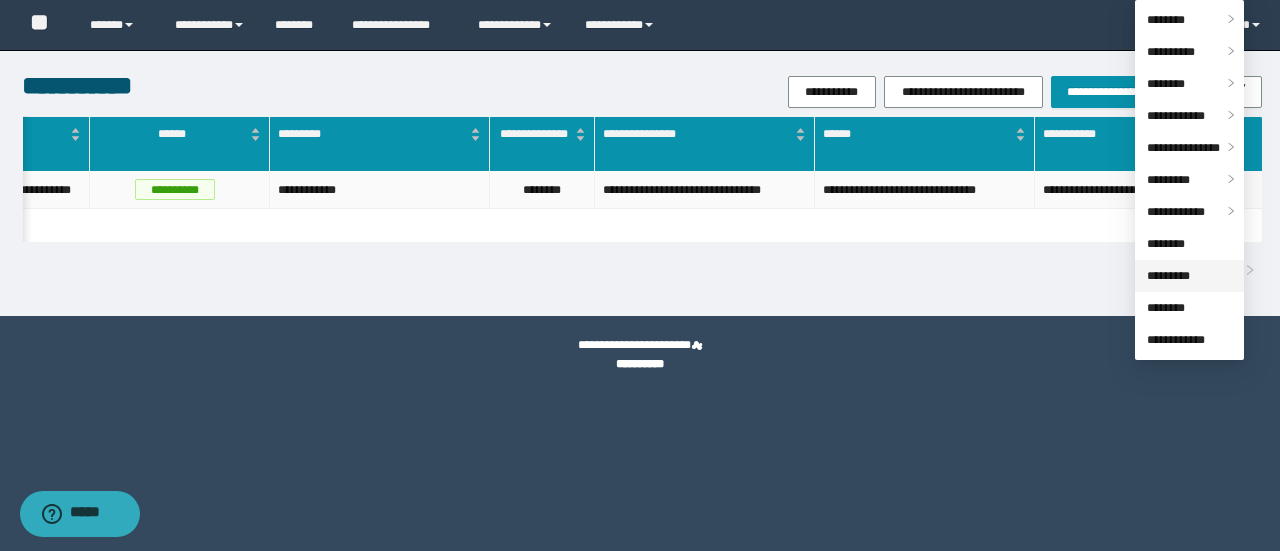 click on "*********" at bounding box center [1168, 276] 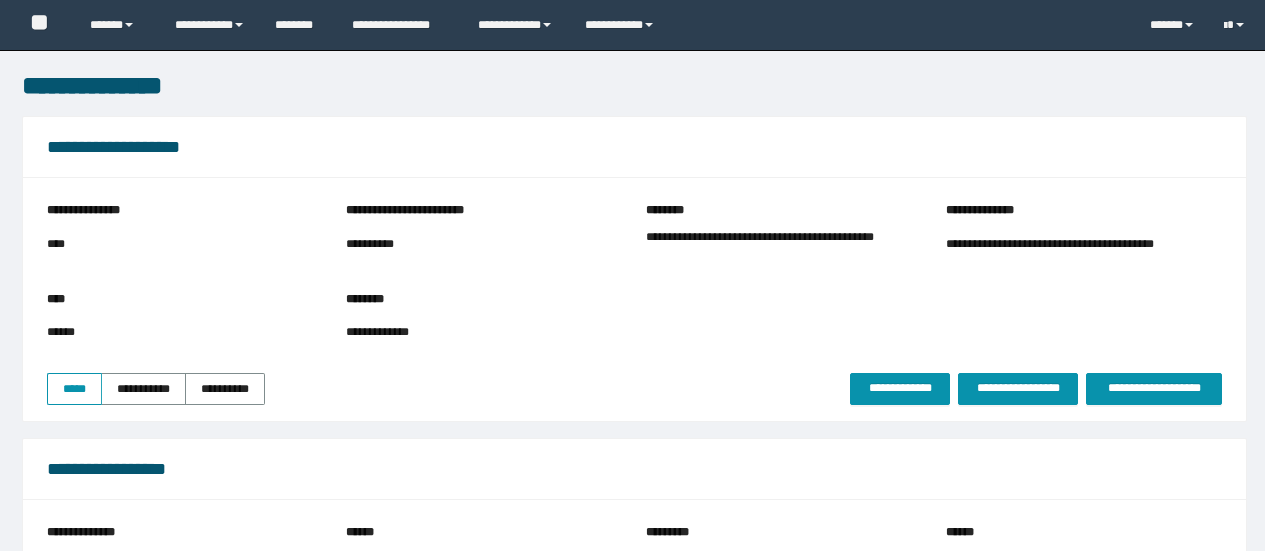 scroll, scrollTop: 0, scrollLeft: 0, axis: both 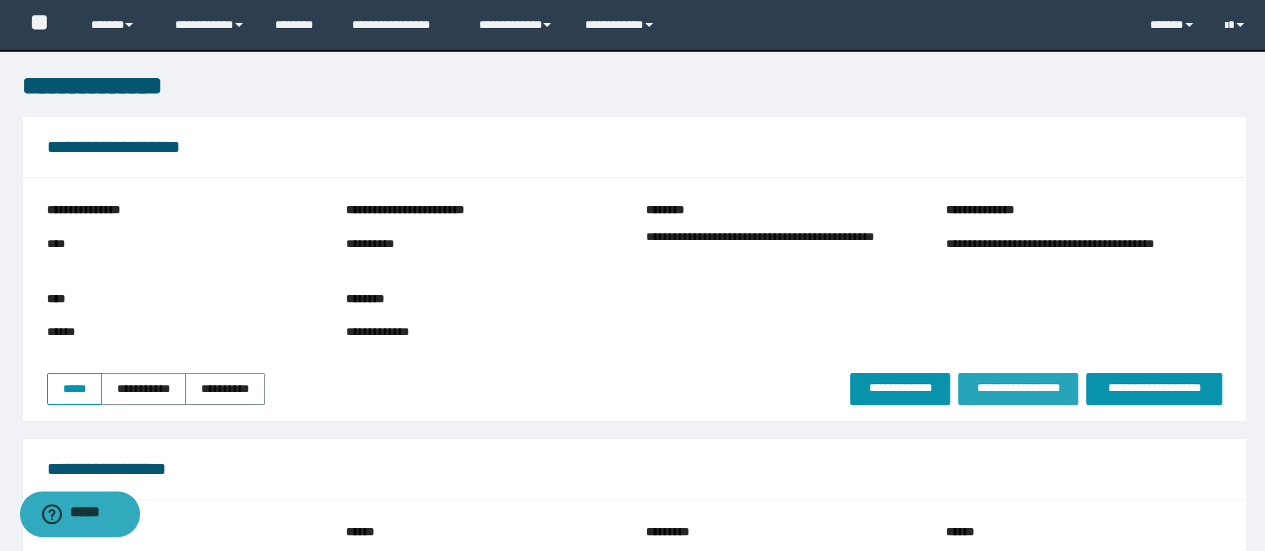 click on "**********" at bounding box center [634, 302] 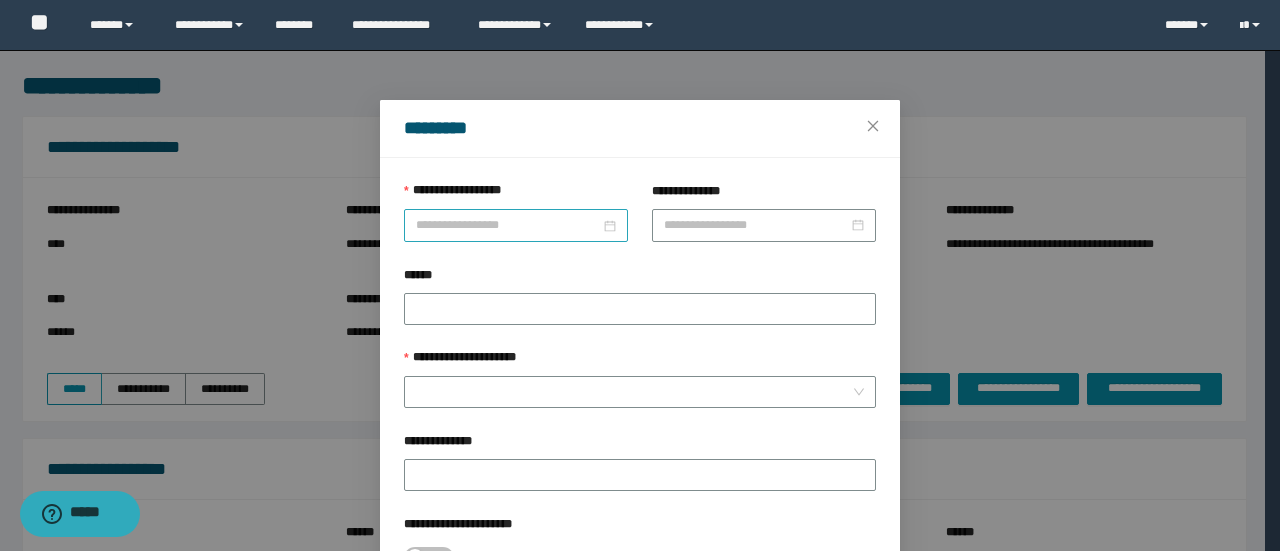 click on "**********" at bounding box center [508, 225] 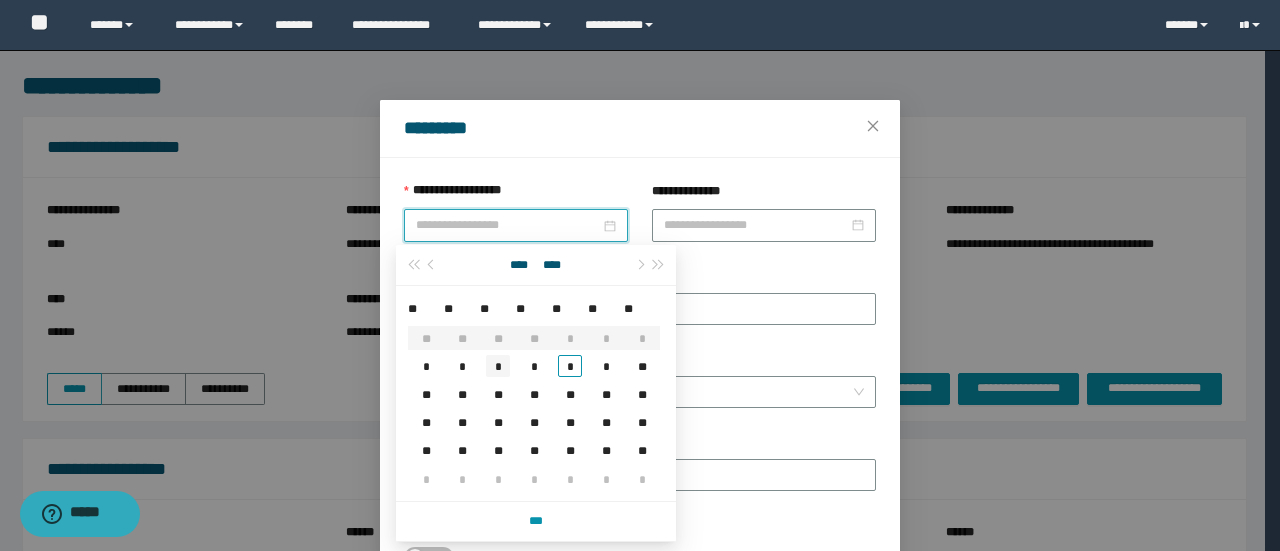 type on "**********" 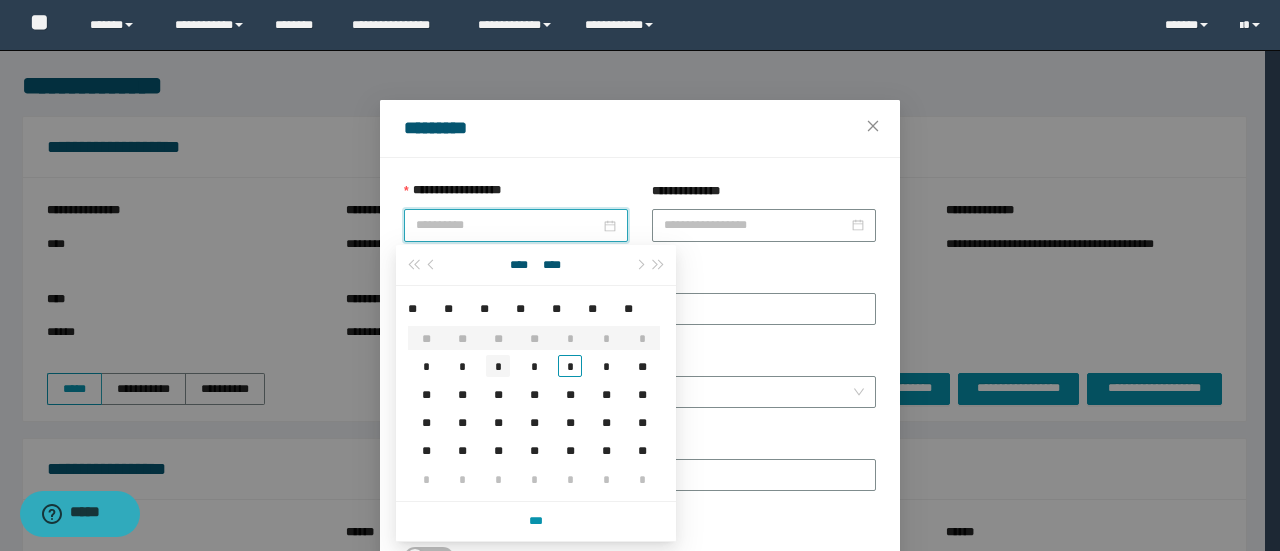 click on "*" at bounding box center [498, 366] 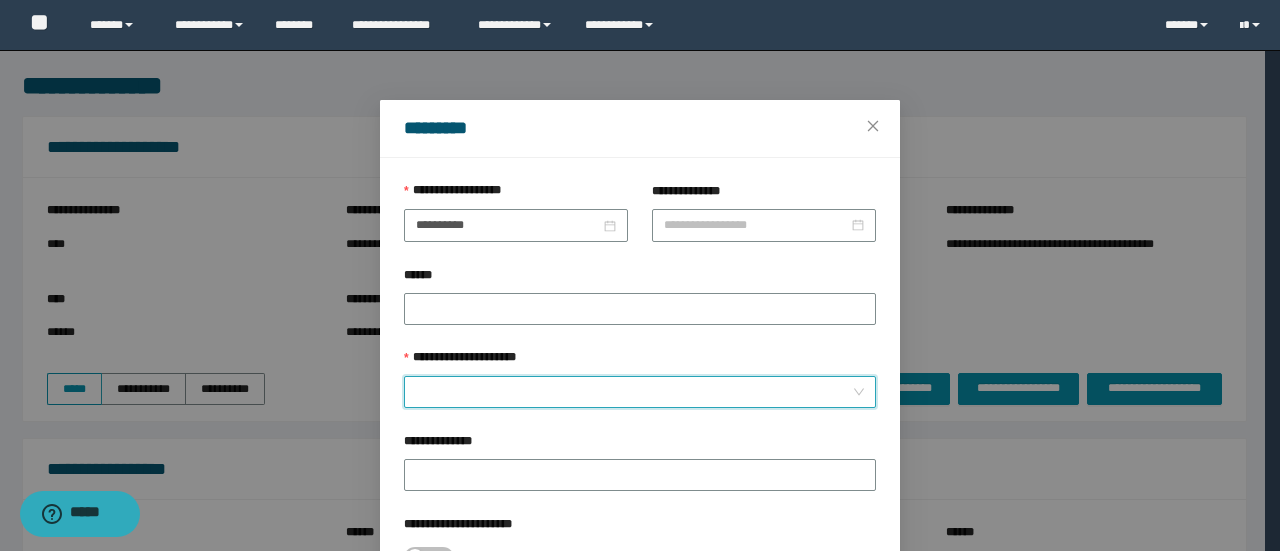 click on "**********" at bounding box center (634, 392) 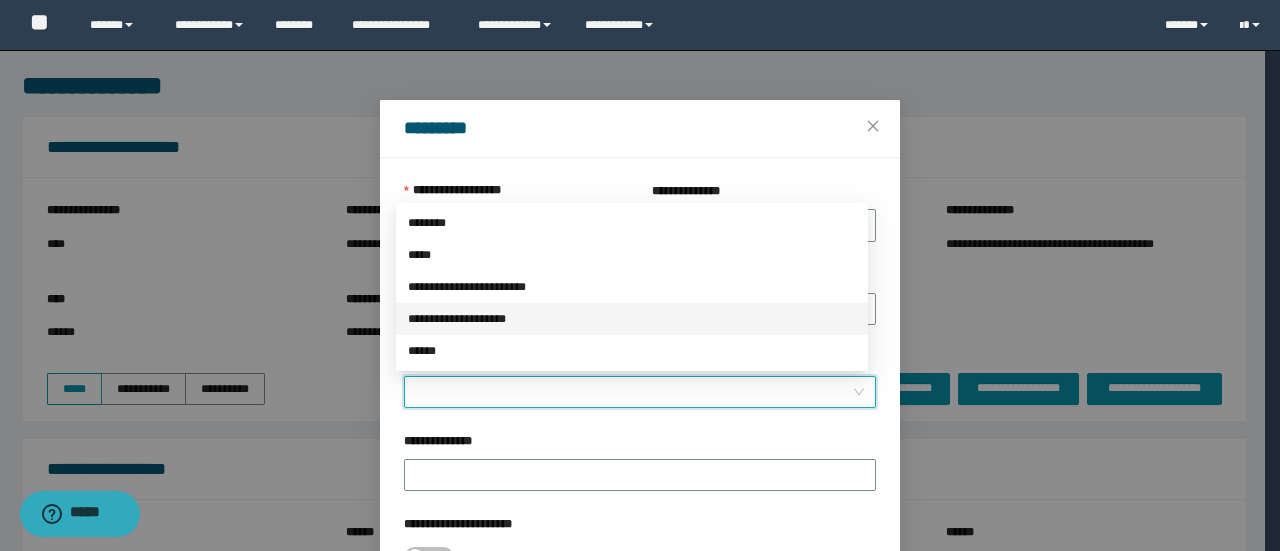 drag, startPoint x: 527, startPoint y: 315, endPoint x: 630, endPoint y: 337, distance: 105.32331 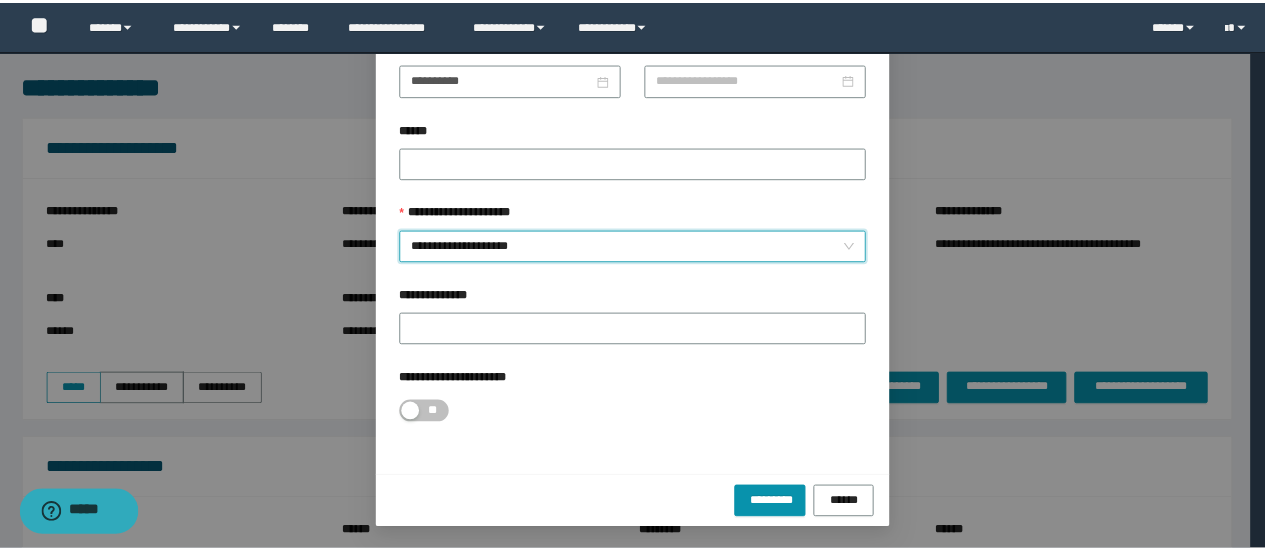scroll, scrollTop: 146, scrollLeft: 0, axis: vertical 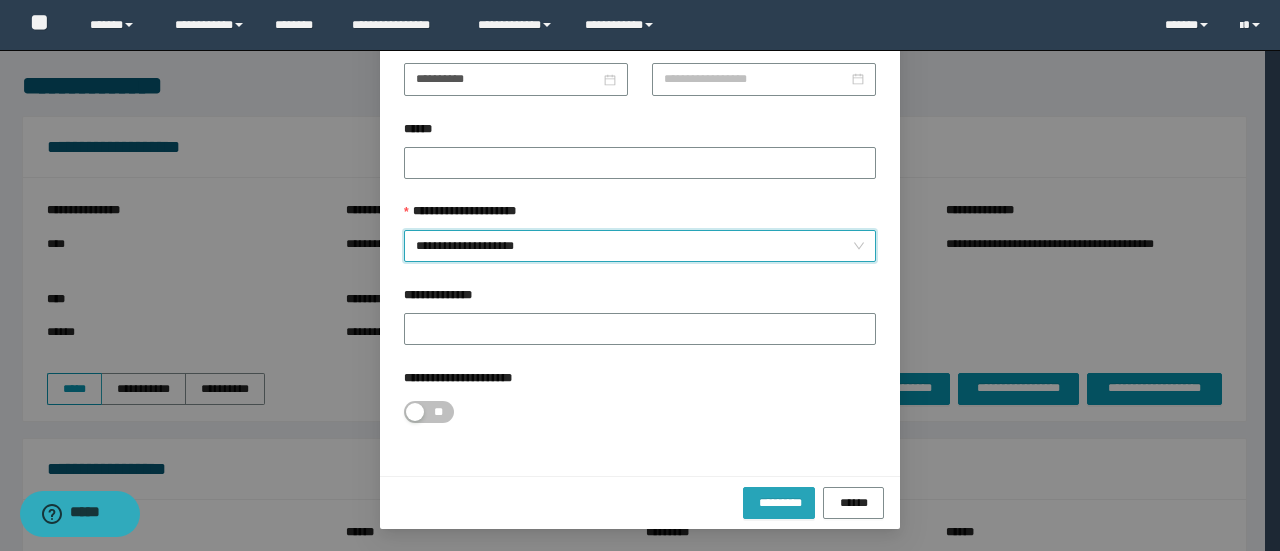 click on "*********" at bounding box center (779, 502) 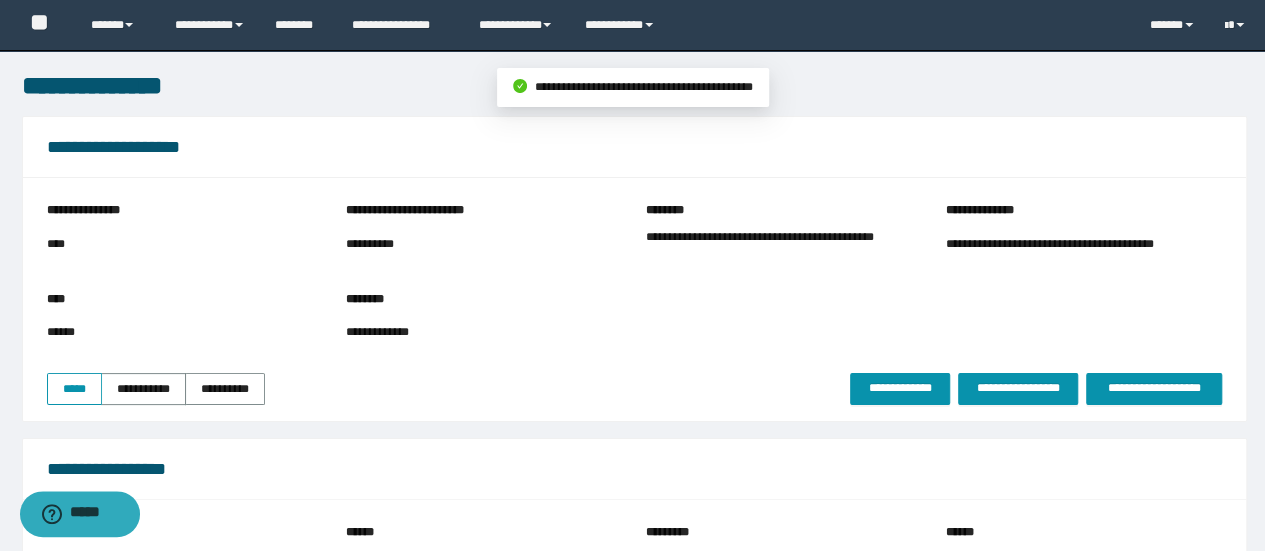 scroll, scrollTop: 2421, scrollLeft: 0, axis: vertical 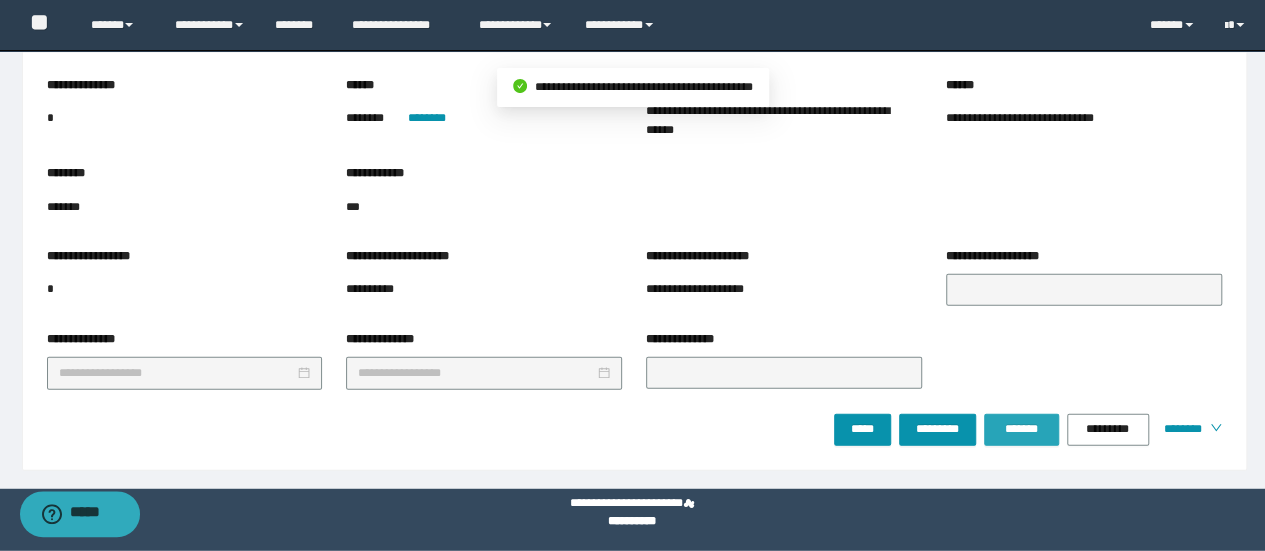 click on "*******" at bounding box center [1021, 429] 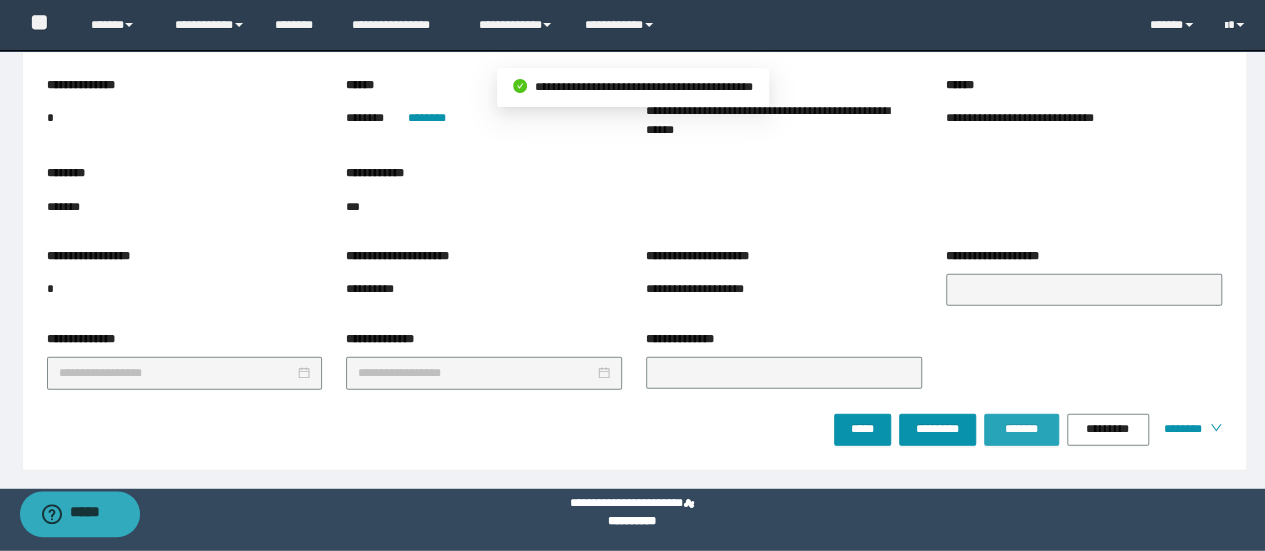 click on "*******" at bounding box center [1021, 429] 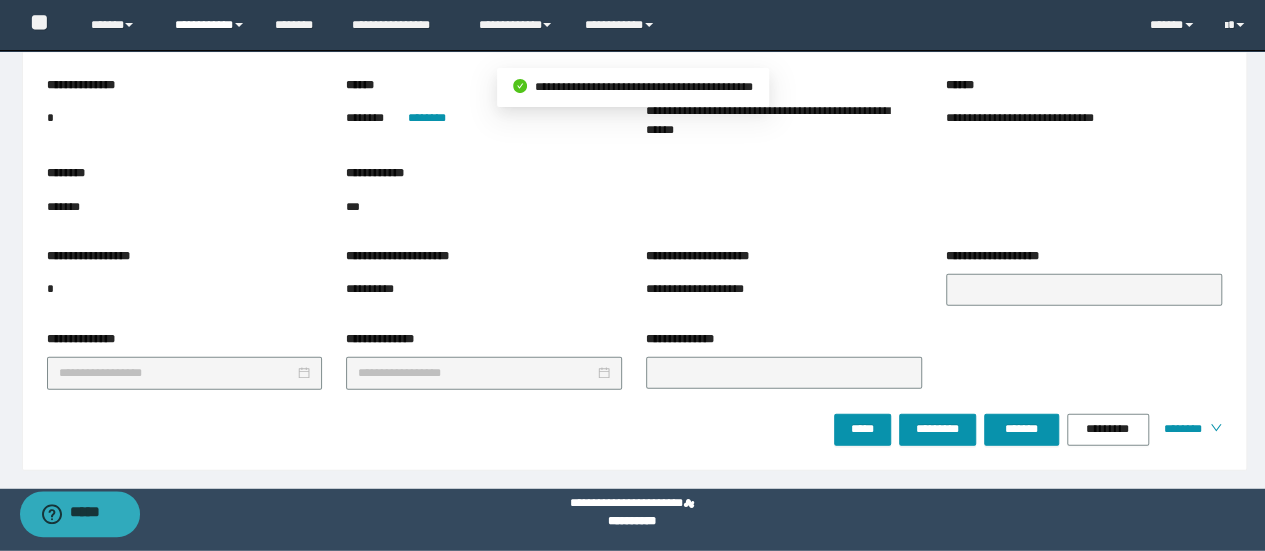 click on "**********" at bounding box center [210, 25] 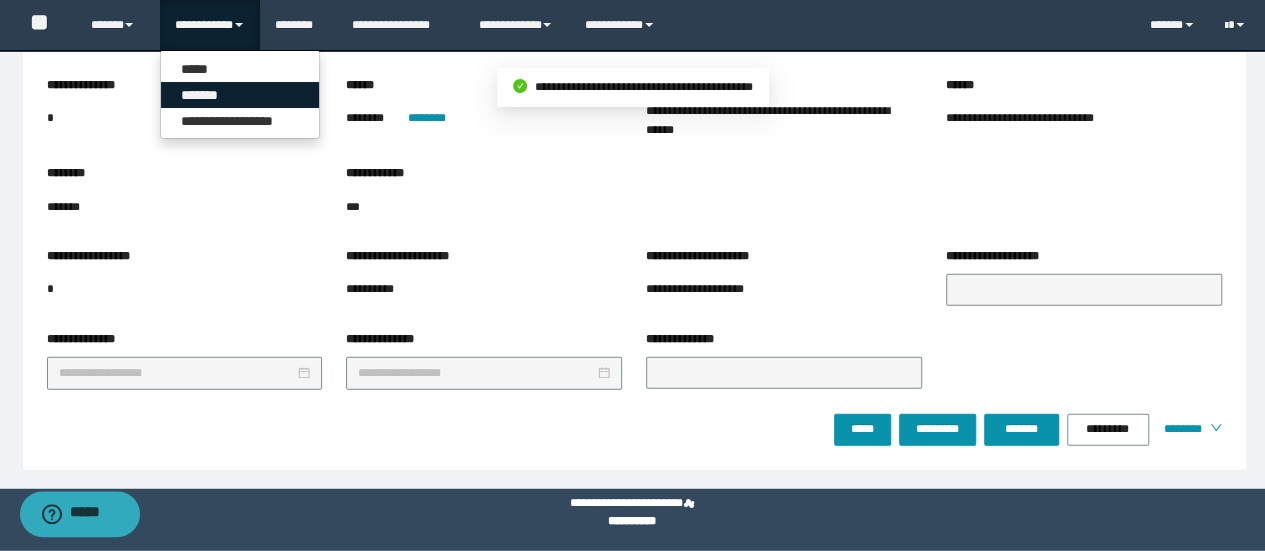 click on "*******" at bounding box center [240, 95] 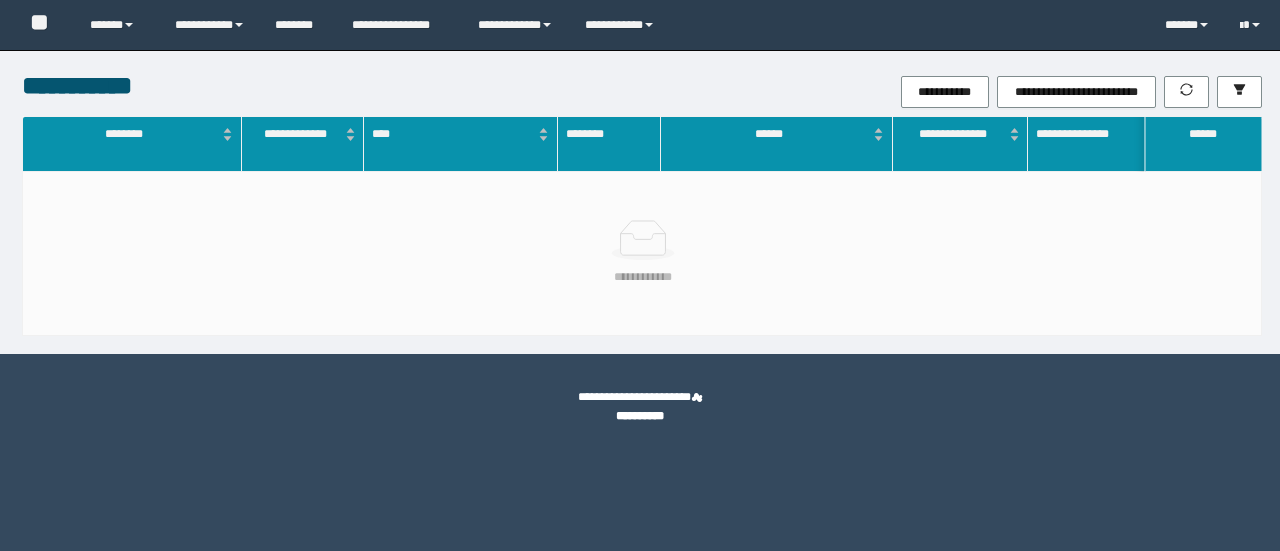 scroll, scrollTop: 0, scrollLeft: 0, axis: both 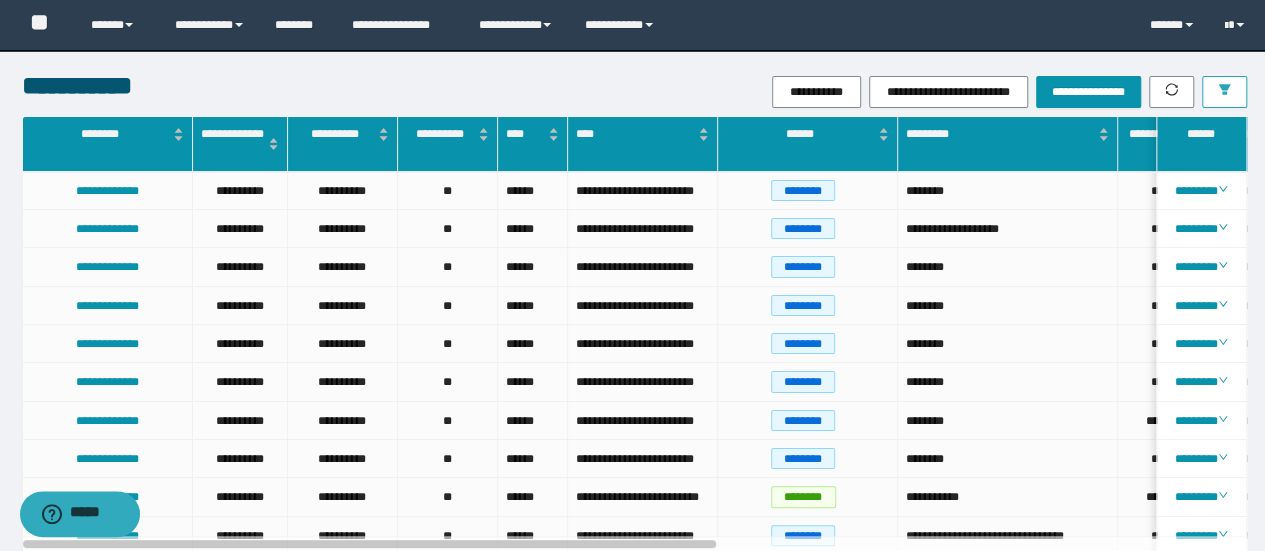 click 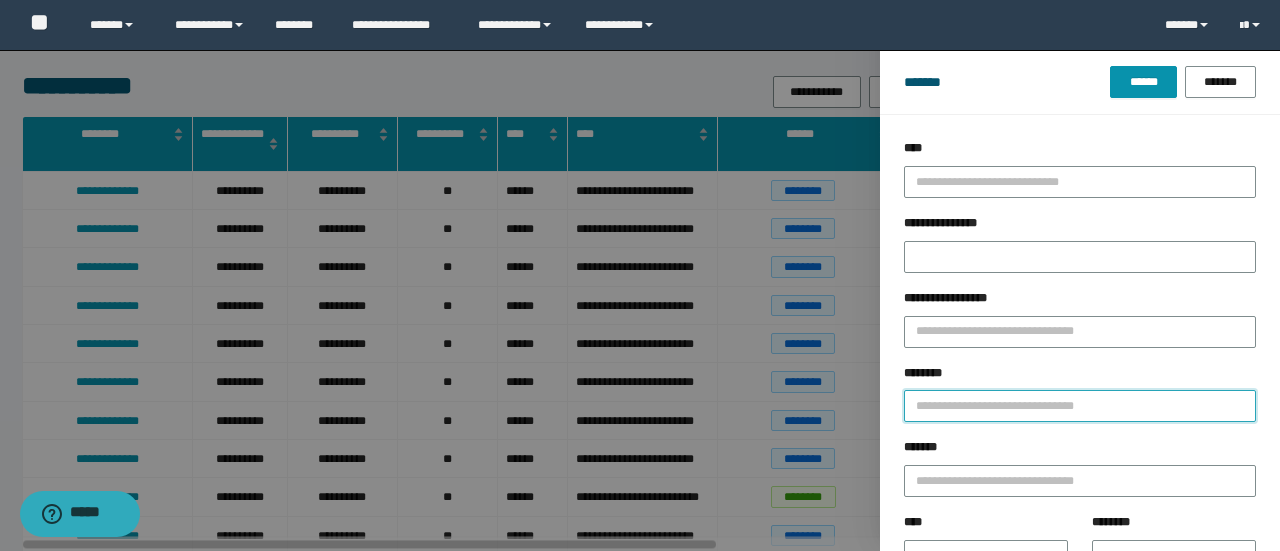 click on "********" at bounding box center [1080, 406] 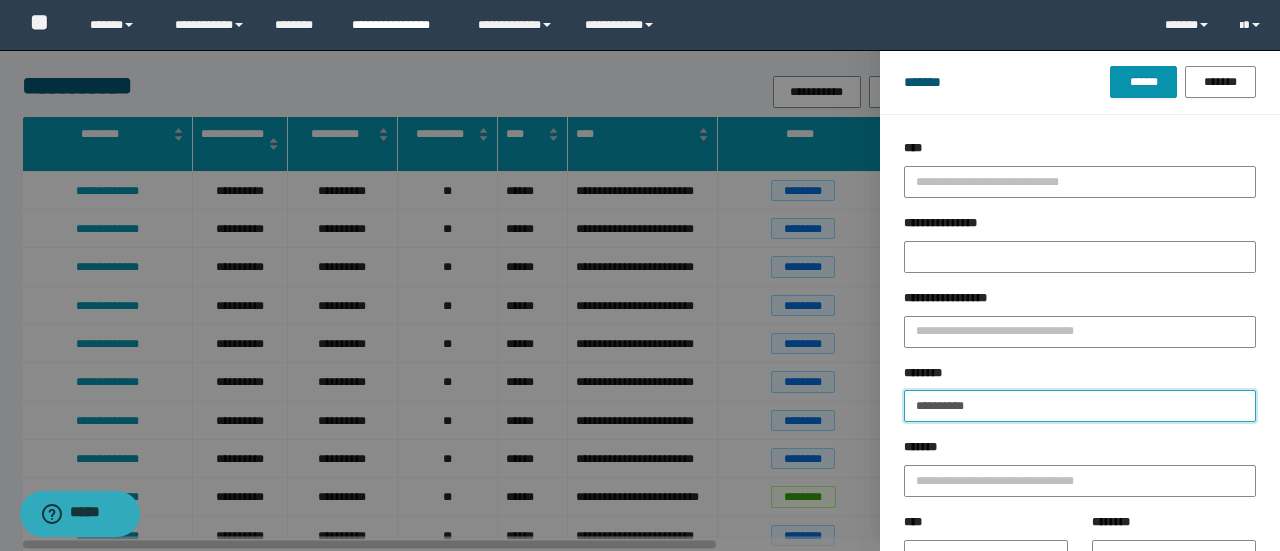 click on "******" at bounding box center [1143, 82] 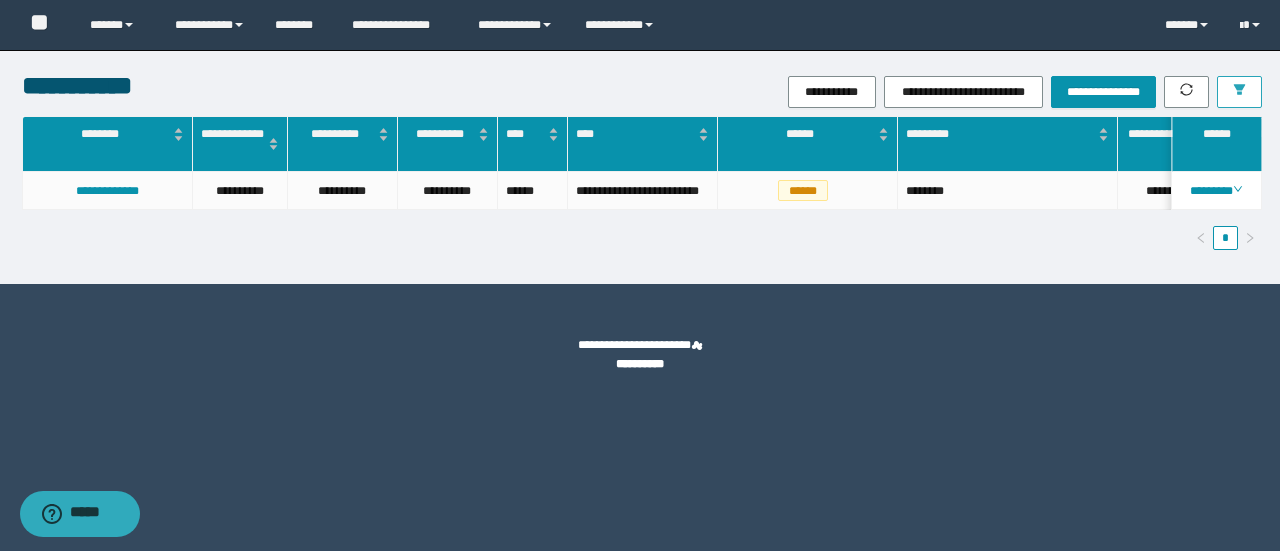 click 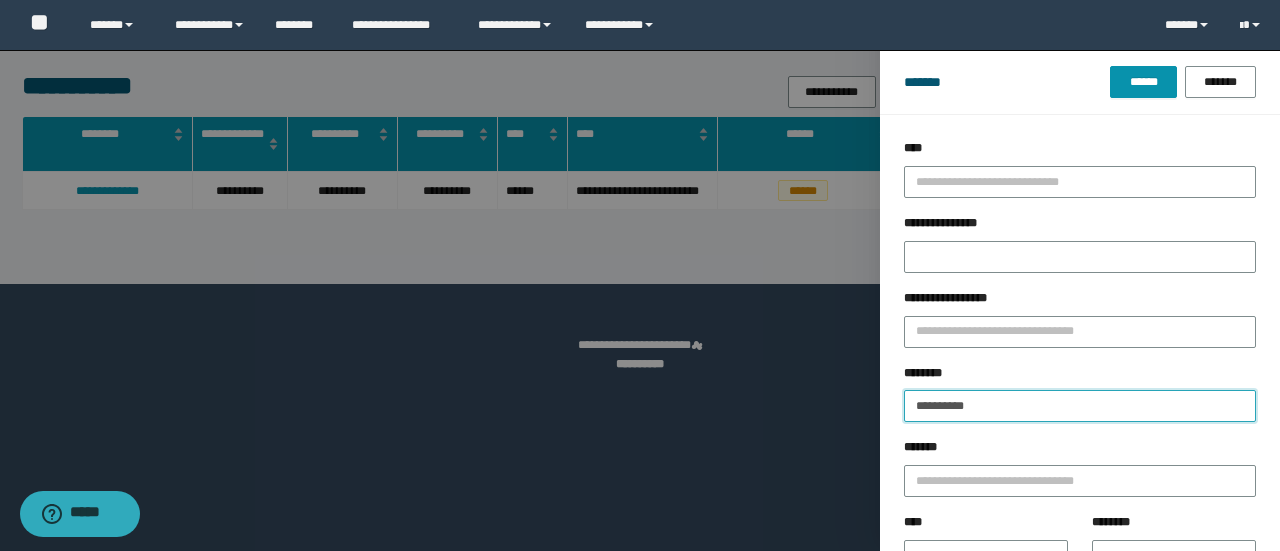 drag, startPoint x: 991, startPoint y: 399, endPoint x: 424, endPoint y: 305, distance: 574.7391 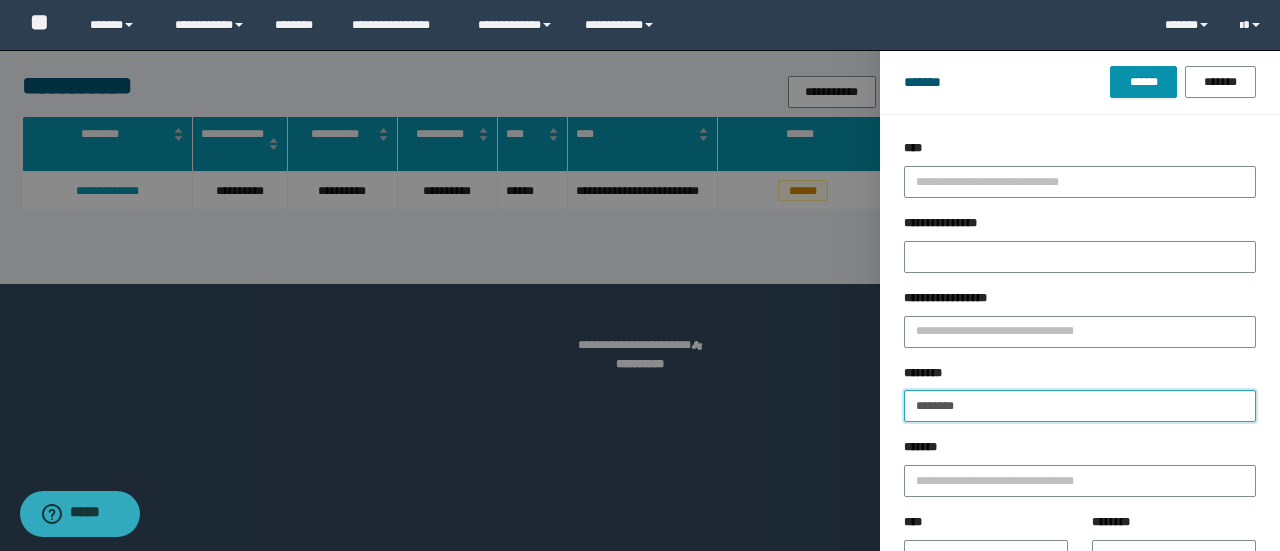 click on "******" at bounding box center [1143, 82] 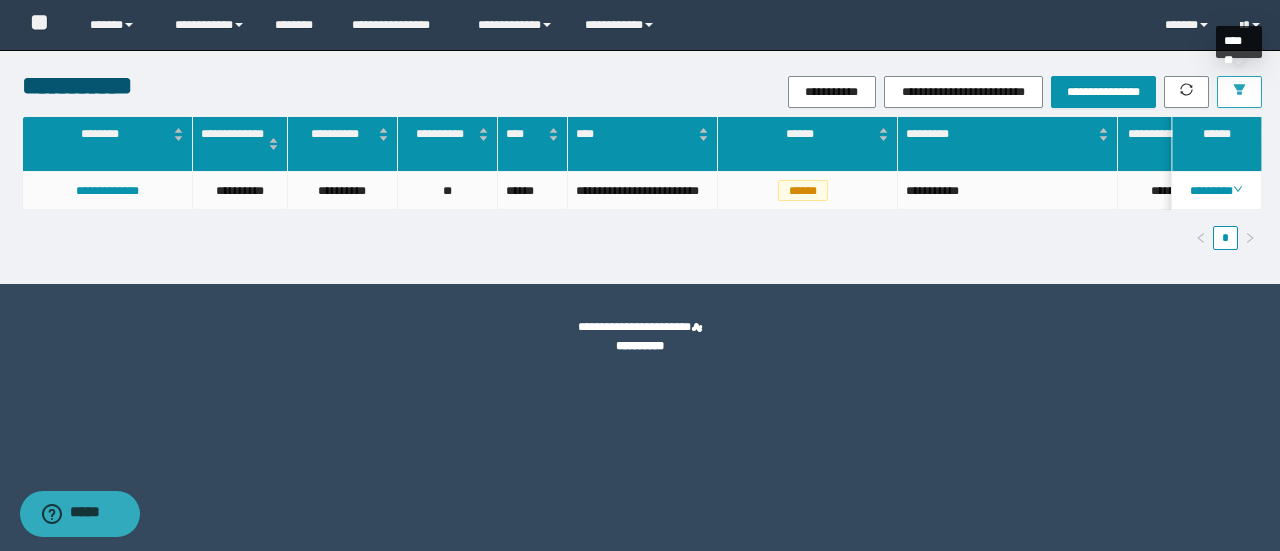 click 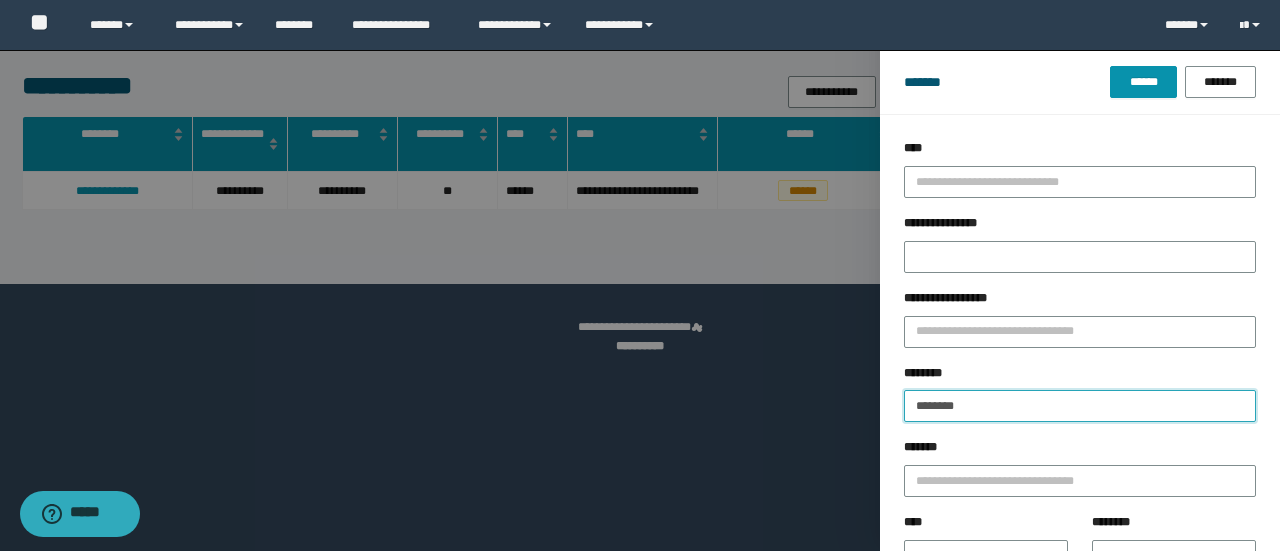drag, startPoint x: 997, startPoint y: 389, endPoint x: 556, endPoint y: 323, distance: 445.91144 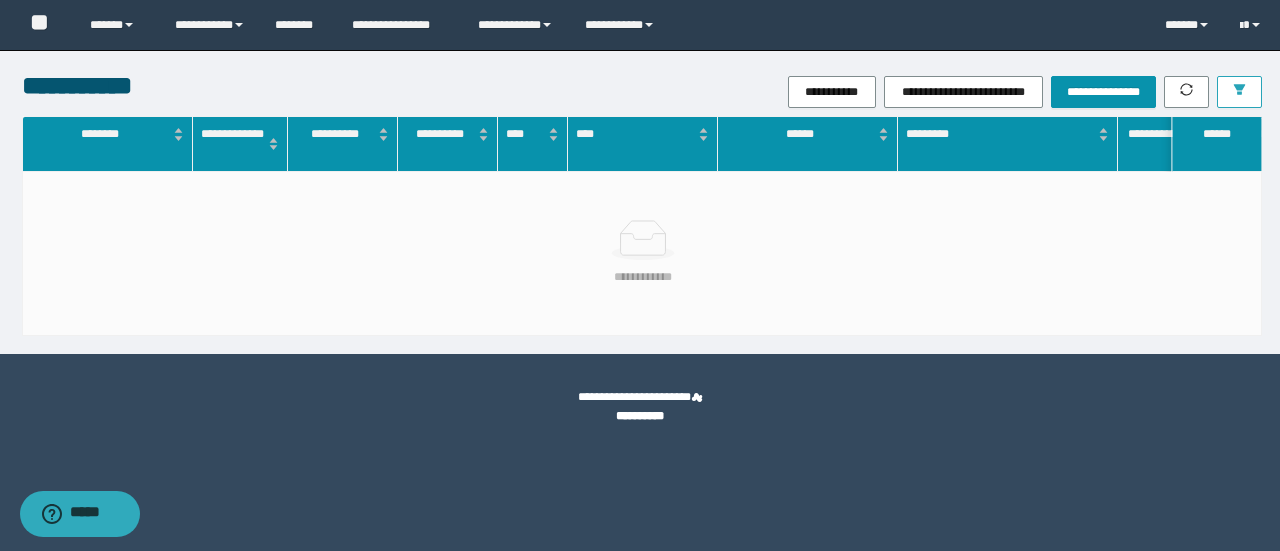 drag, startPoint x: 1246, startPoint y: 86, endPoint x: 1129, endPoint y: 323, distance: 264.30664 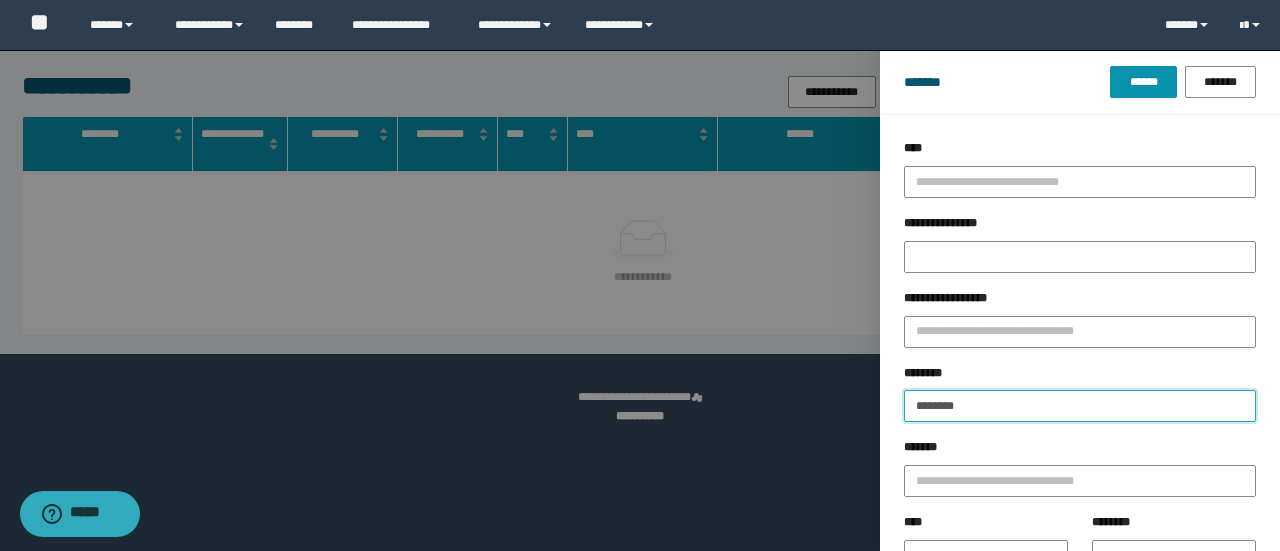 drag, startPoint x: 1011, startPoint y: 402, endPoint x: 416, endPoint y: 350, distance: 597.26794 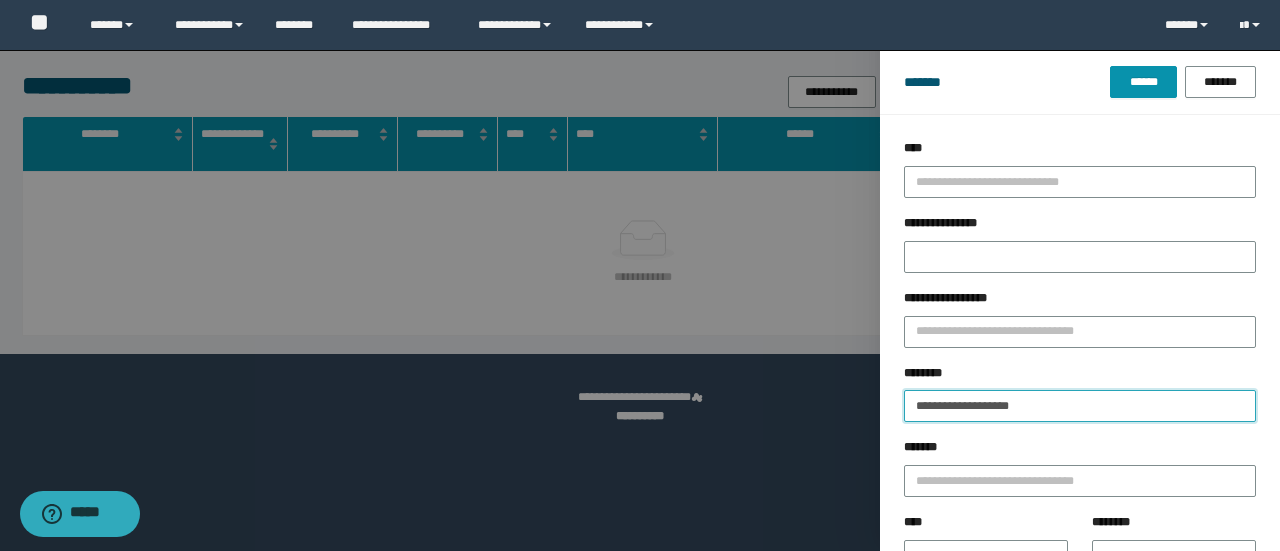 click on "******" at bounding box center (1143, 82) 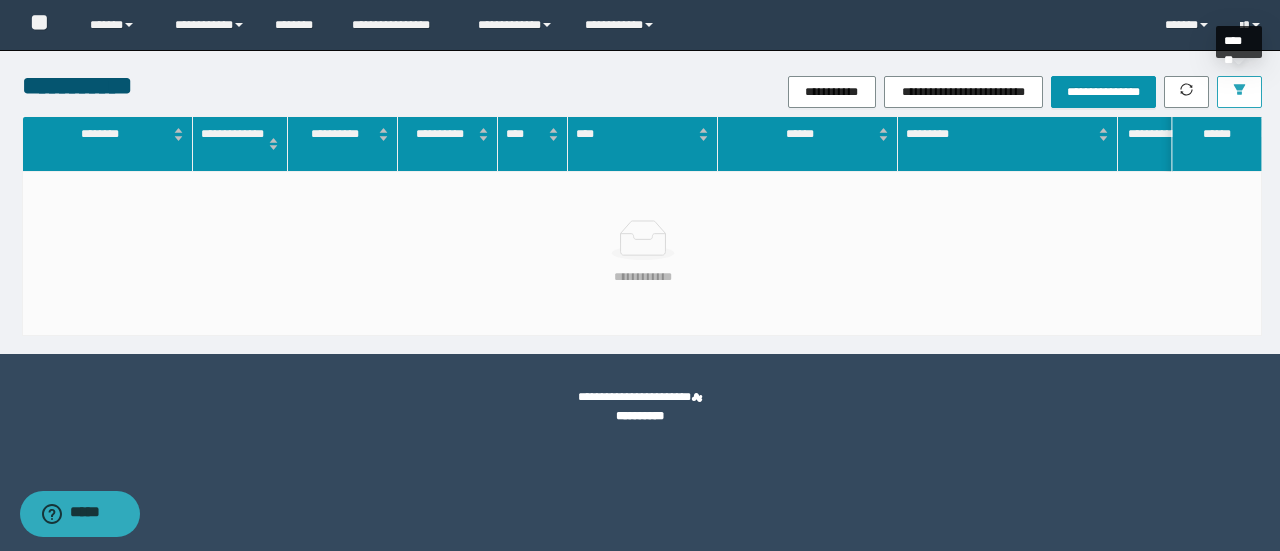 click at bounding box center [1239, 92] 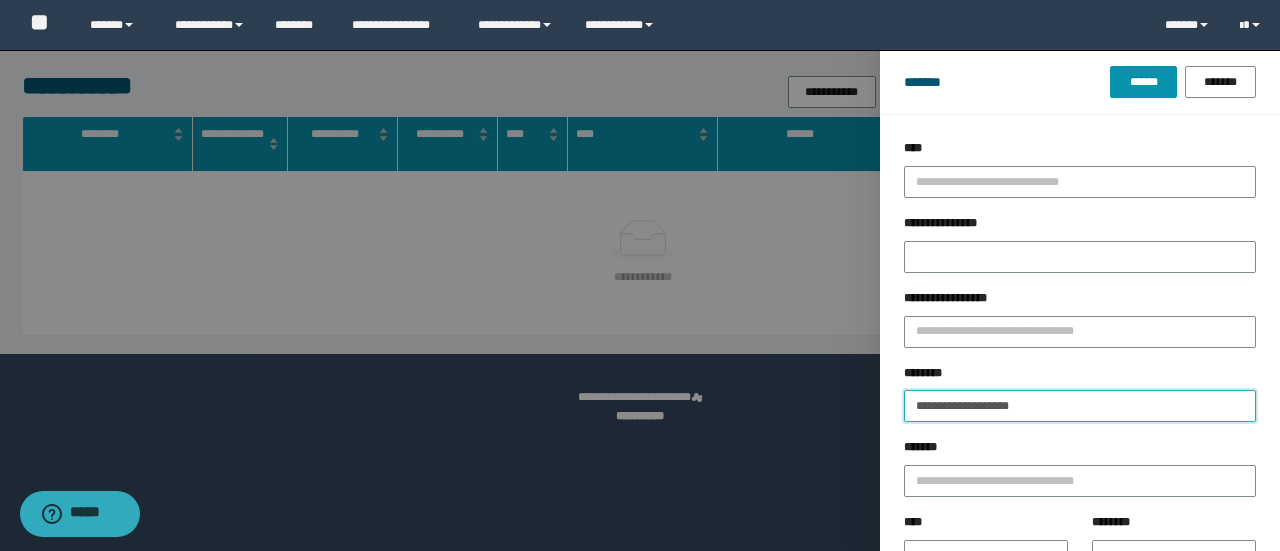 drag, startPoint x: 406, startPoint y: 309, endPoint x: 329, endPoint y: 257, distance: 92.91394 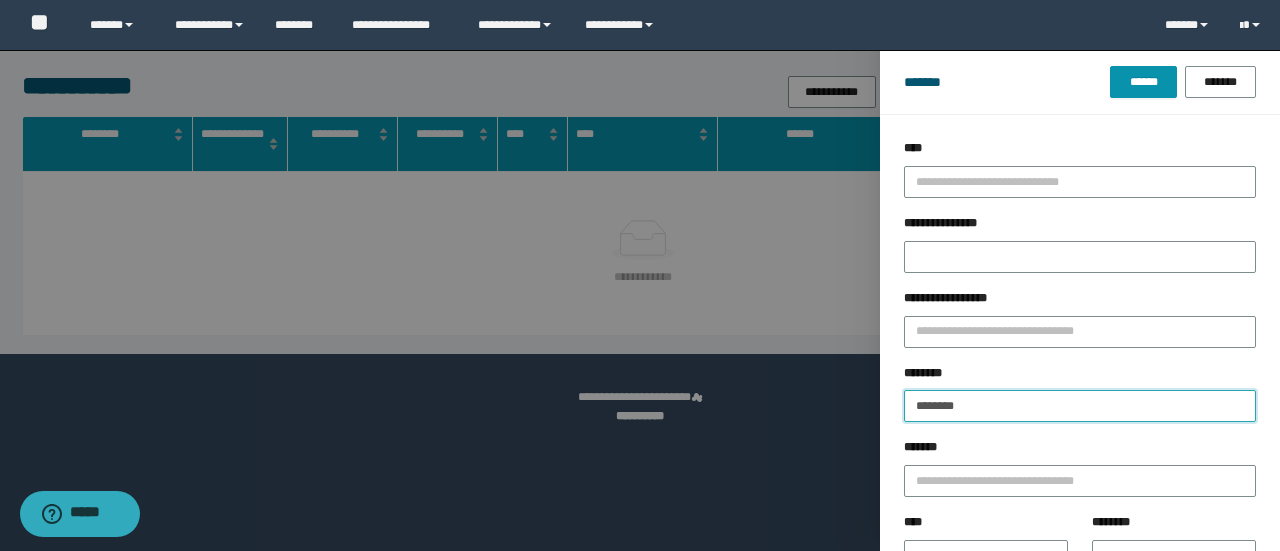 type on "********" 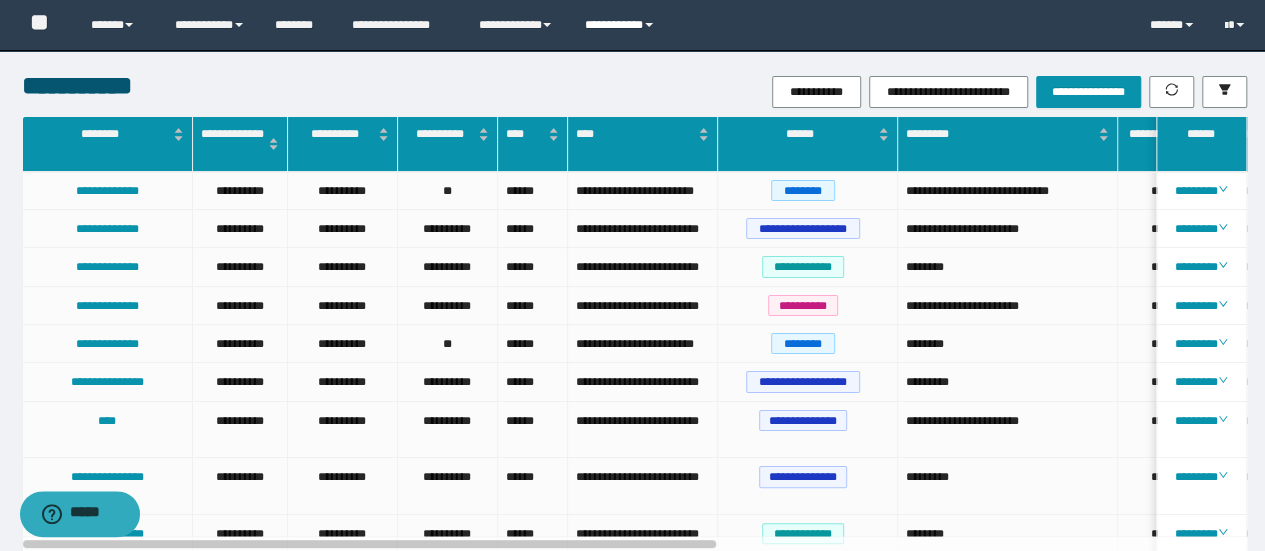 click on "**********" at bounding box center [622, 25] 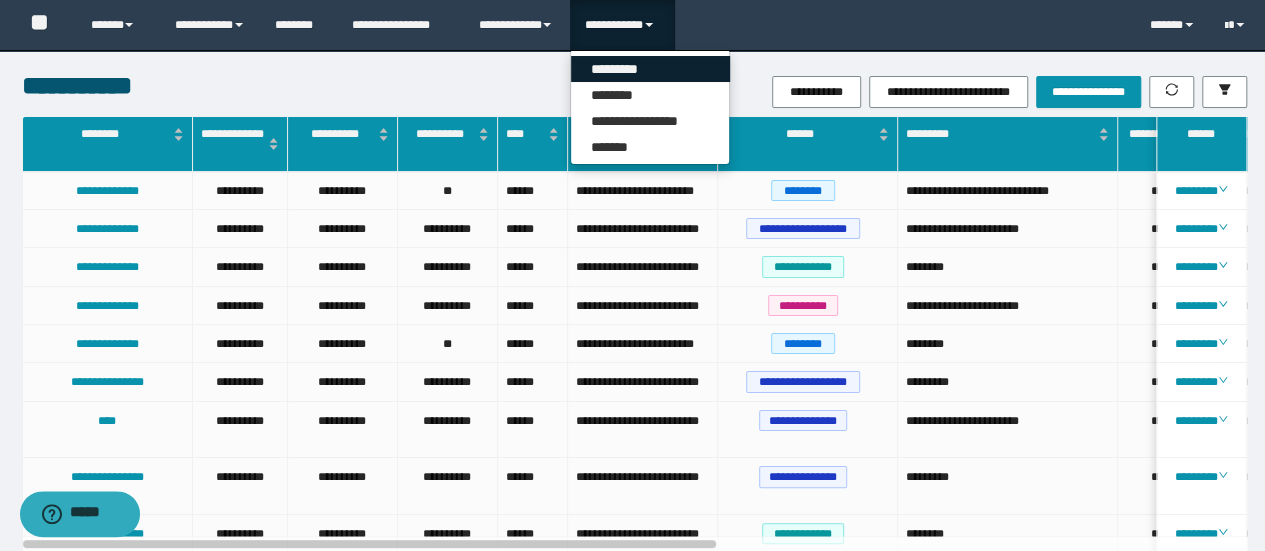 click on "*********" at bounding box center [650, 69] 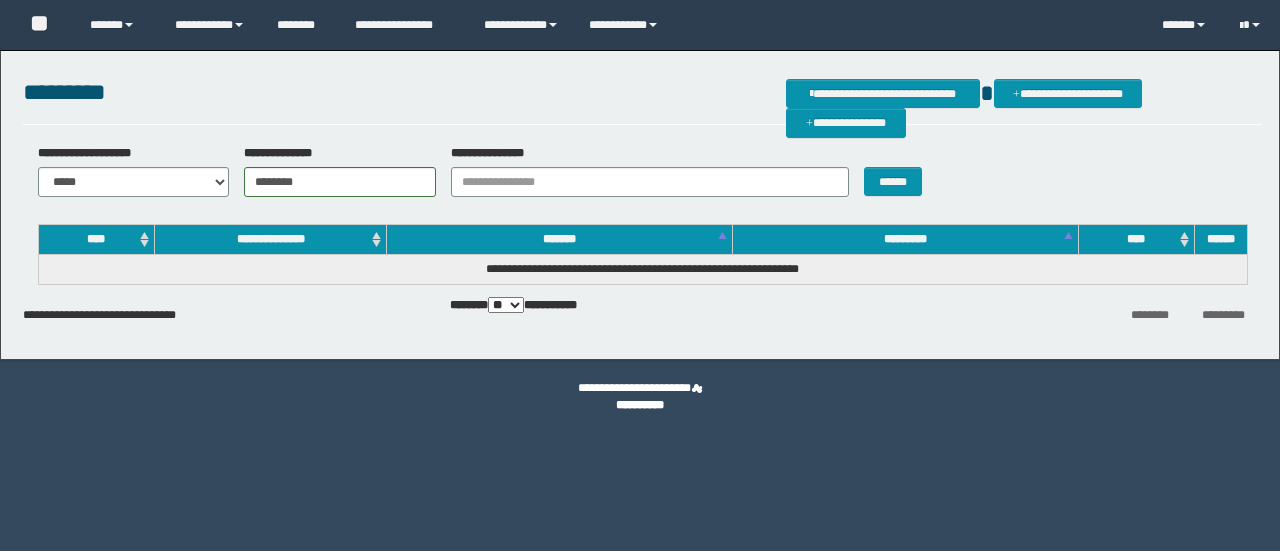 click on "******" at bounding box center [893, 181] 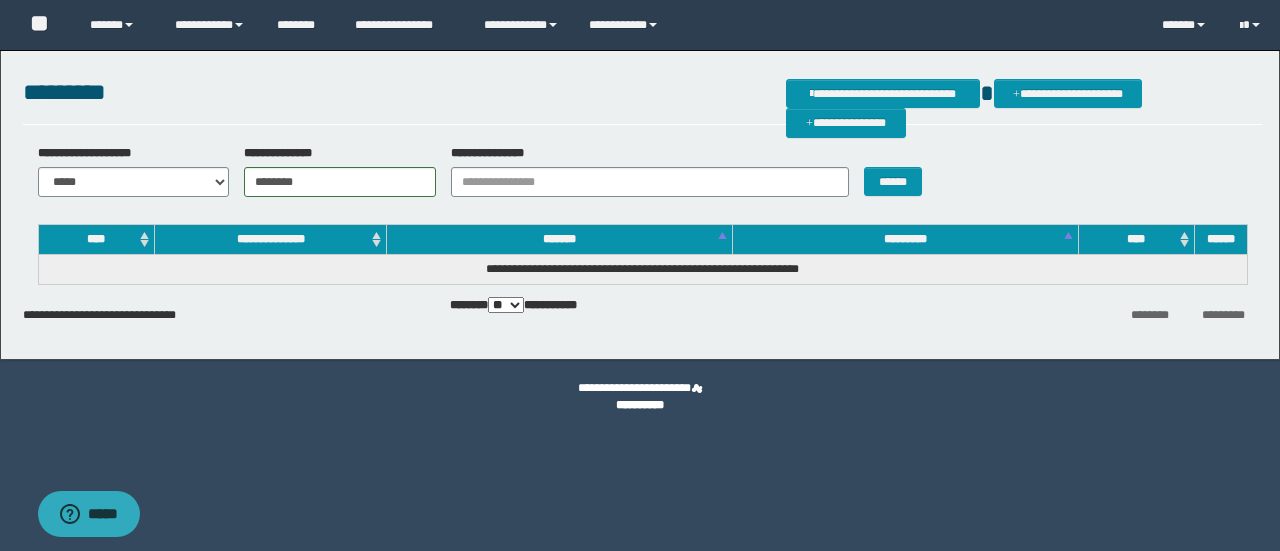 scroll, scrollTop: 0, scrollLeft: 0, axis: both 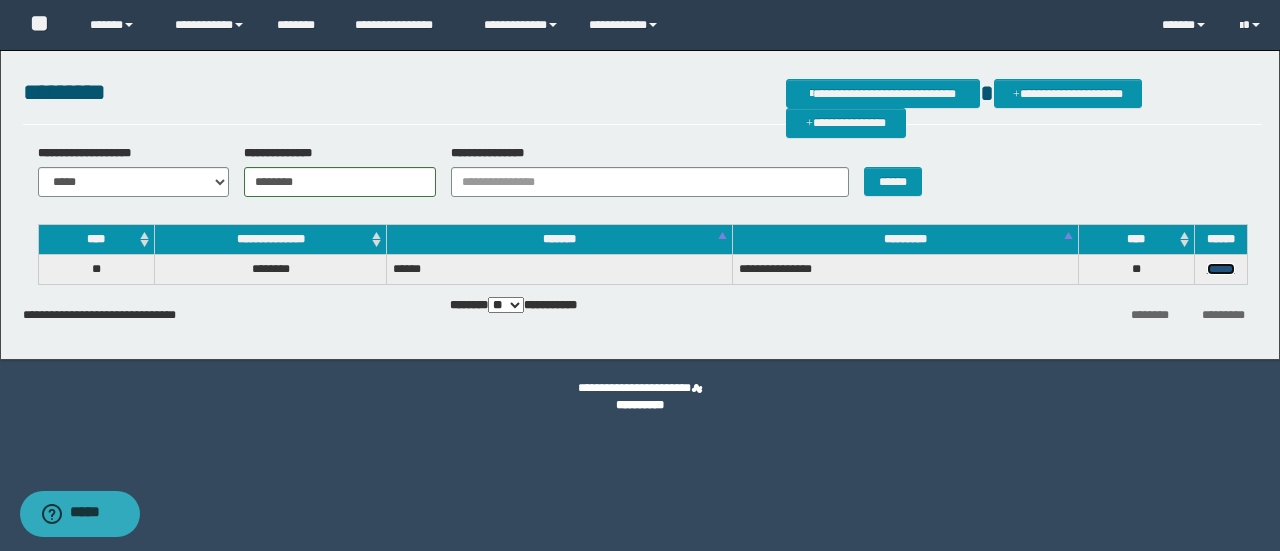 click on "******" at bounding box center (1221, 269) 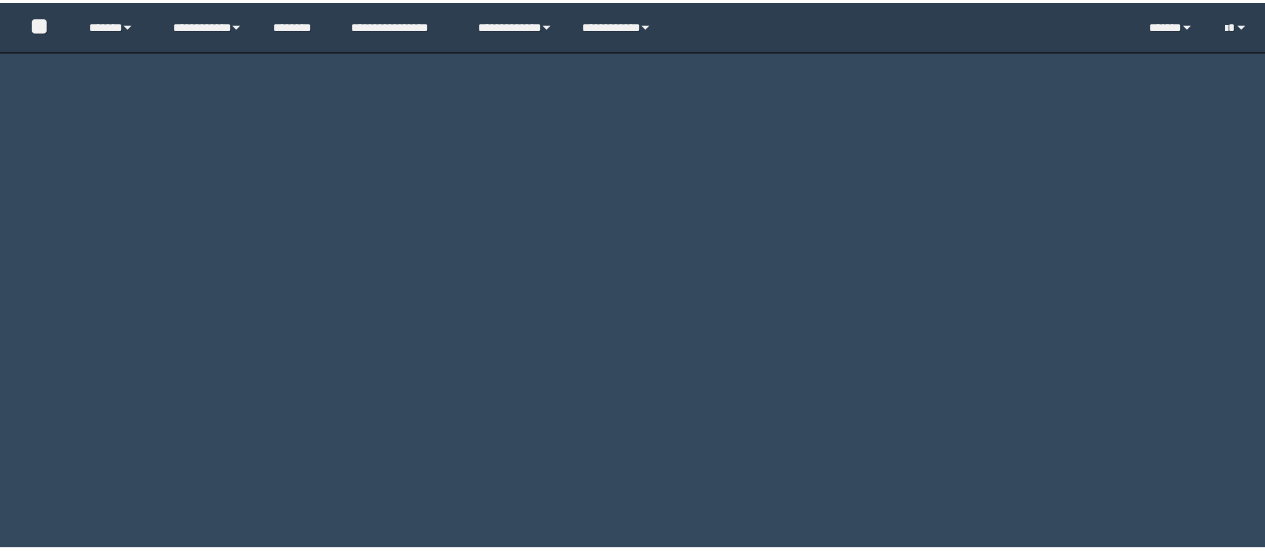 scroll, scrollTop: 0, scrollLeft: 0, axis: both 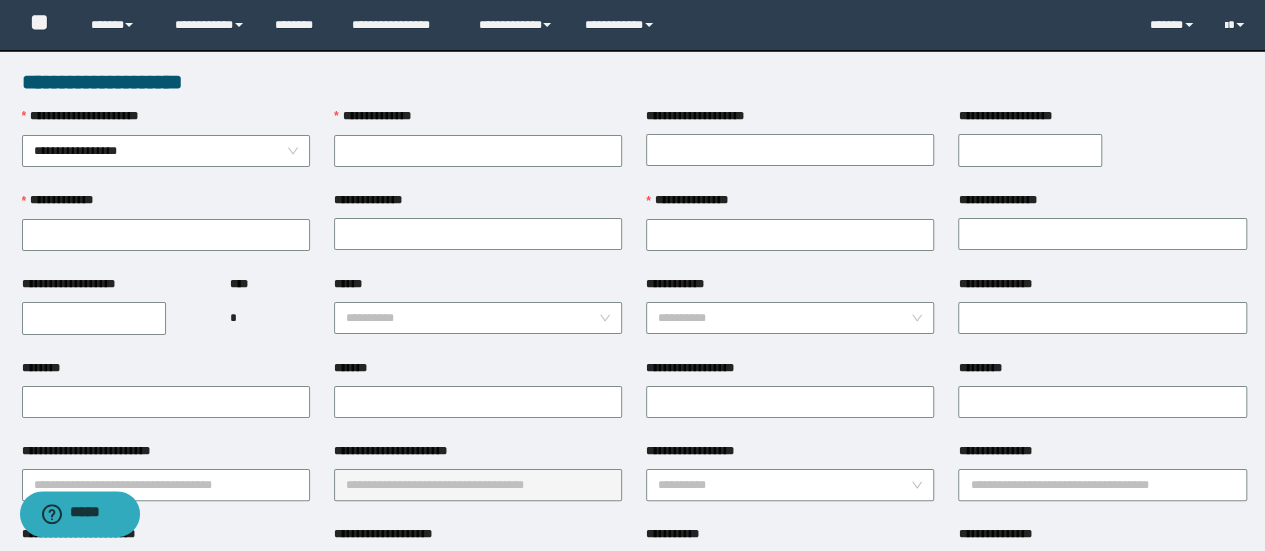 type on "********" 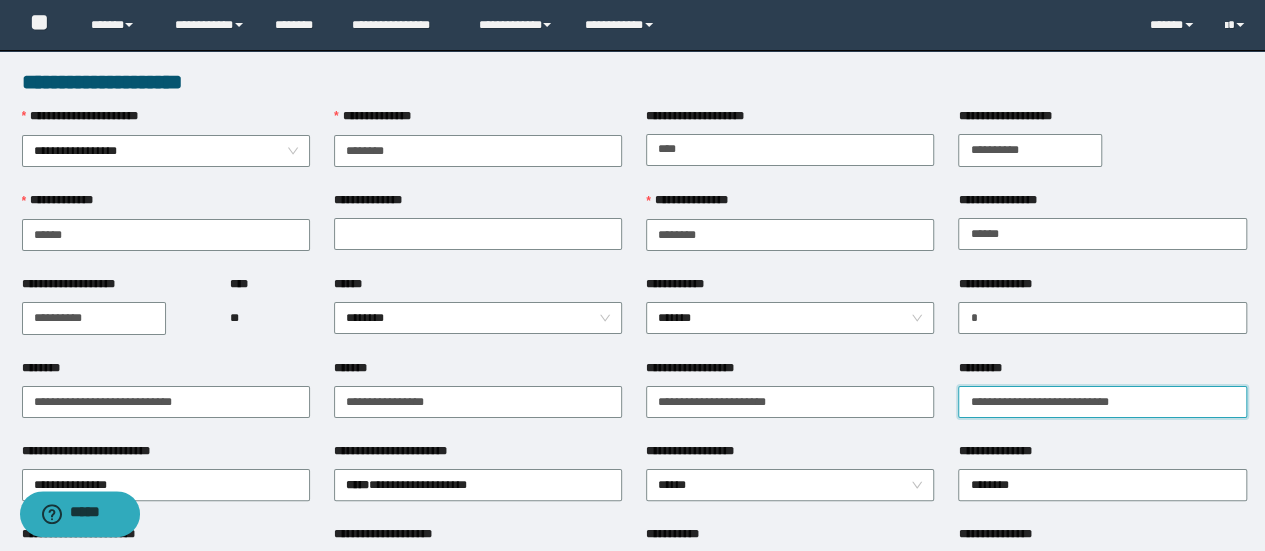 drag, startPoint x: 1160, startPoint y: 399, endPoint x: 309, endPoint y: 289, distance: 858.07983 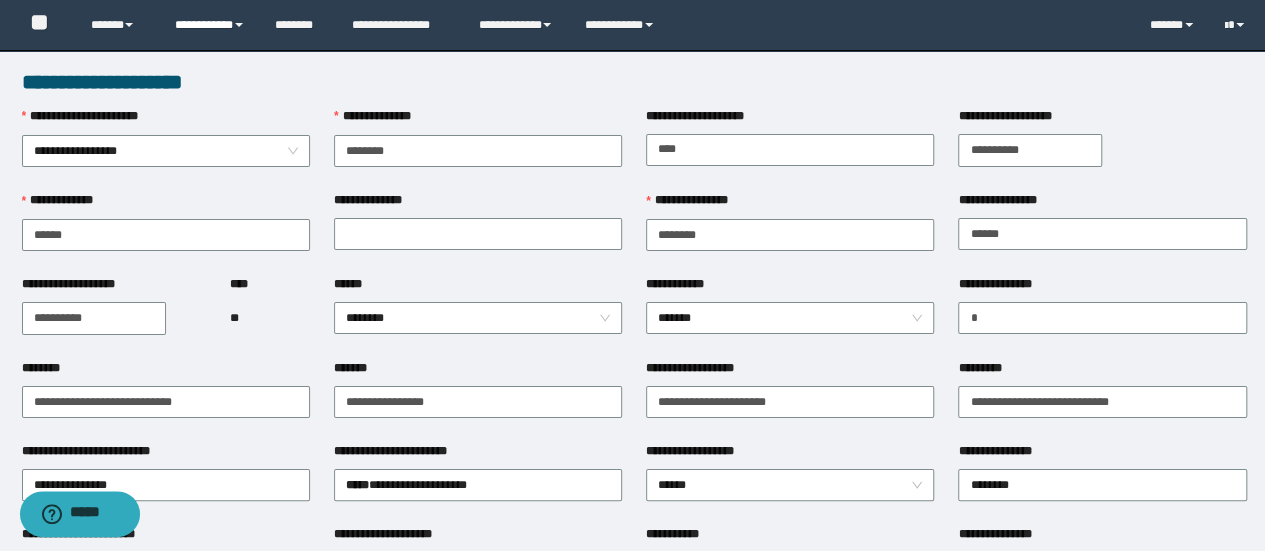 click on "**********" at bounding box center (210, 25) 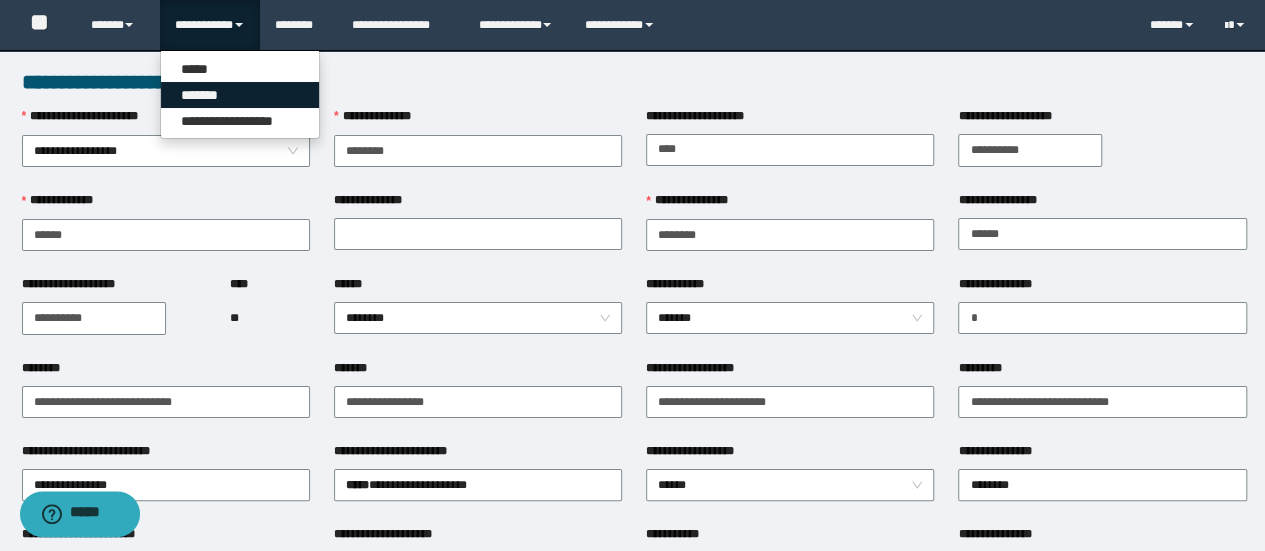 click on "*******" at bounding box center [240, 95] 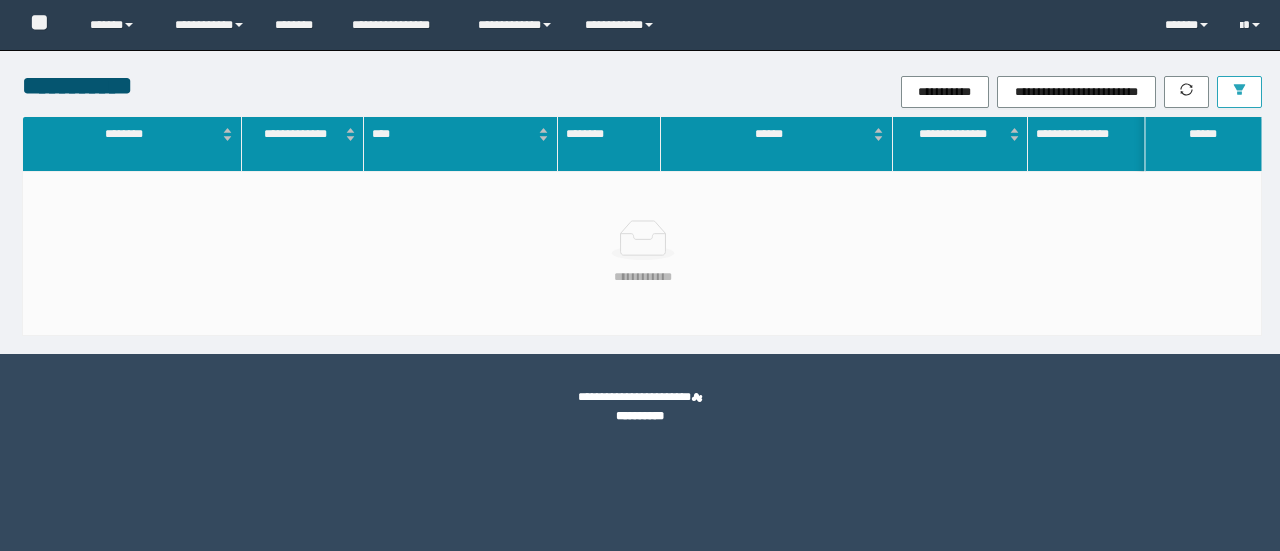 scroll, scrollTop: 0, scrollLeft: 0, axis: both 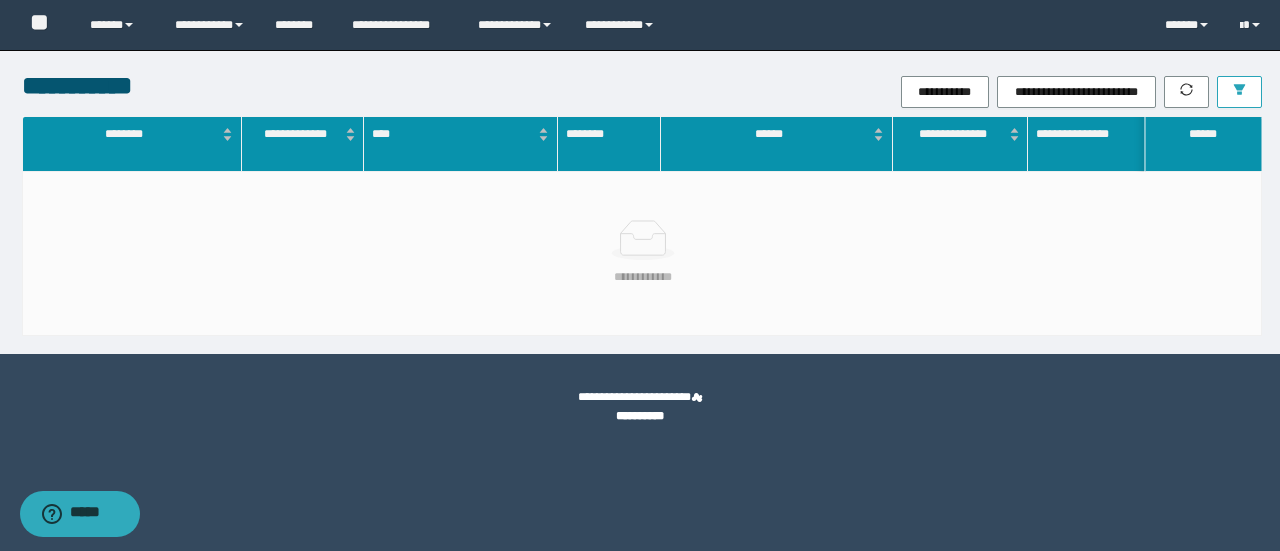 click at bounding box center (1239, 92) 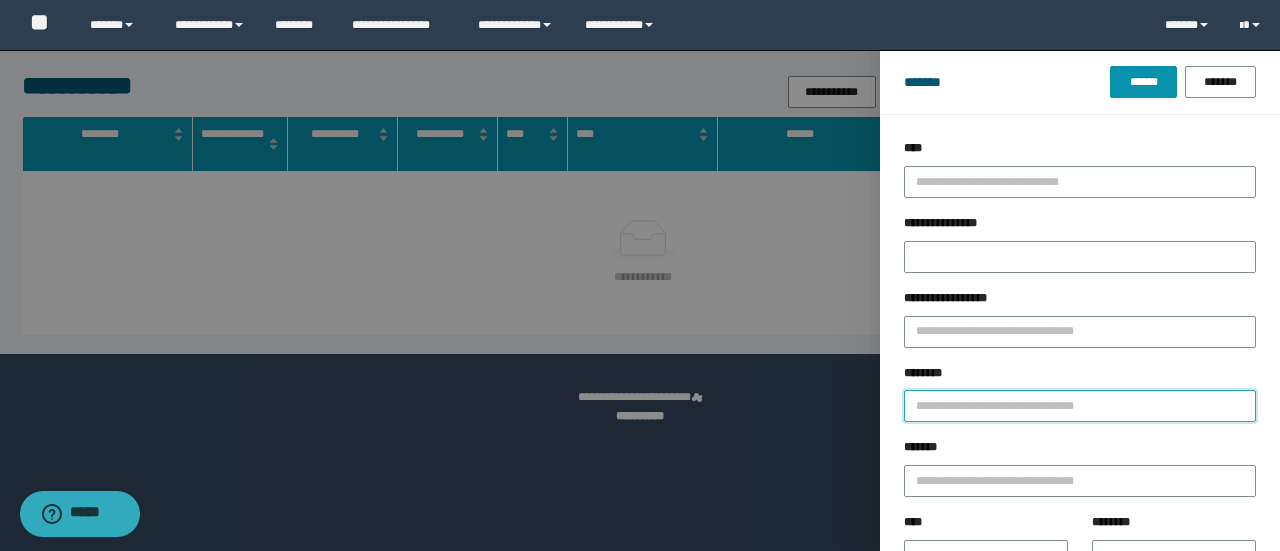 click on "********" at bounding box center (1080, 406) 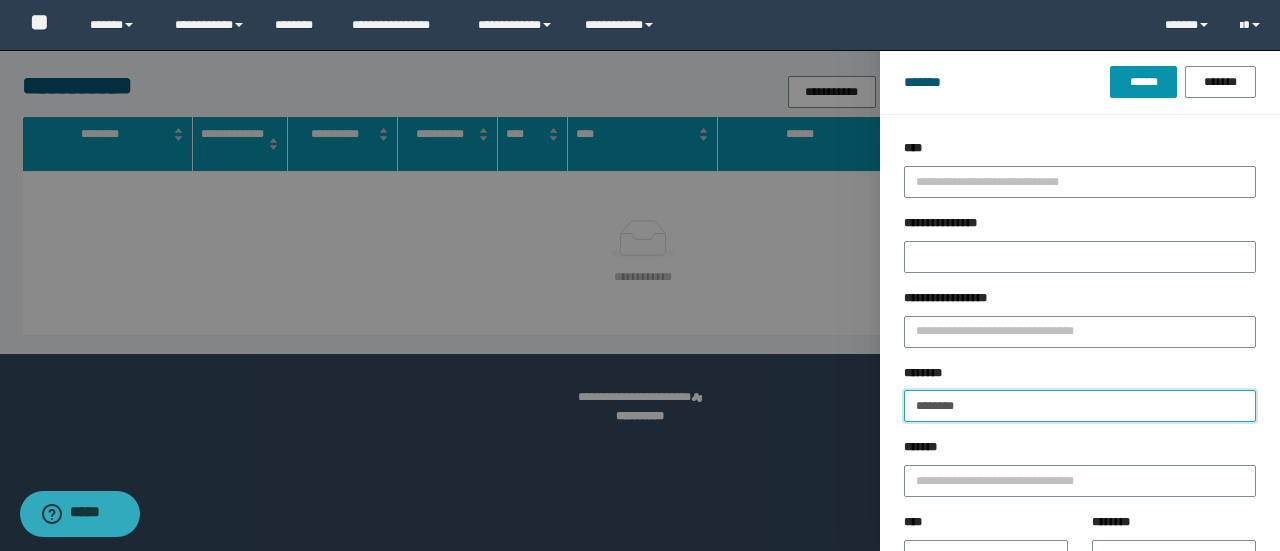 type on "********" 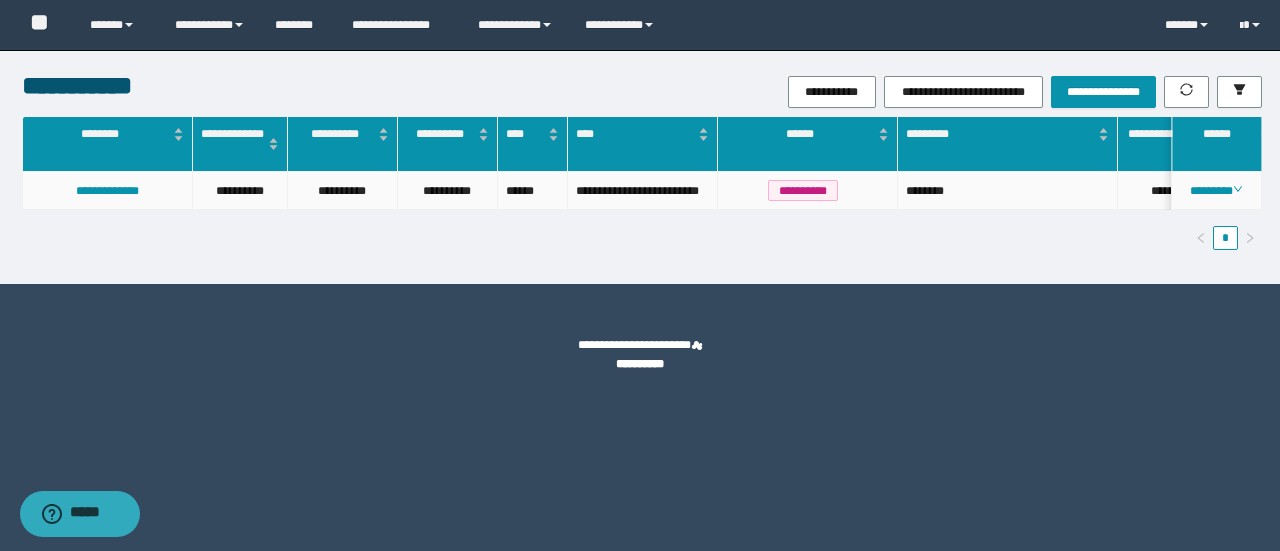 click on "********" at bounding box center (1217, 191) 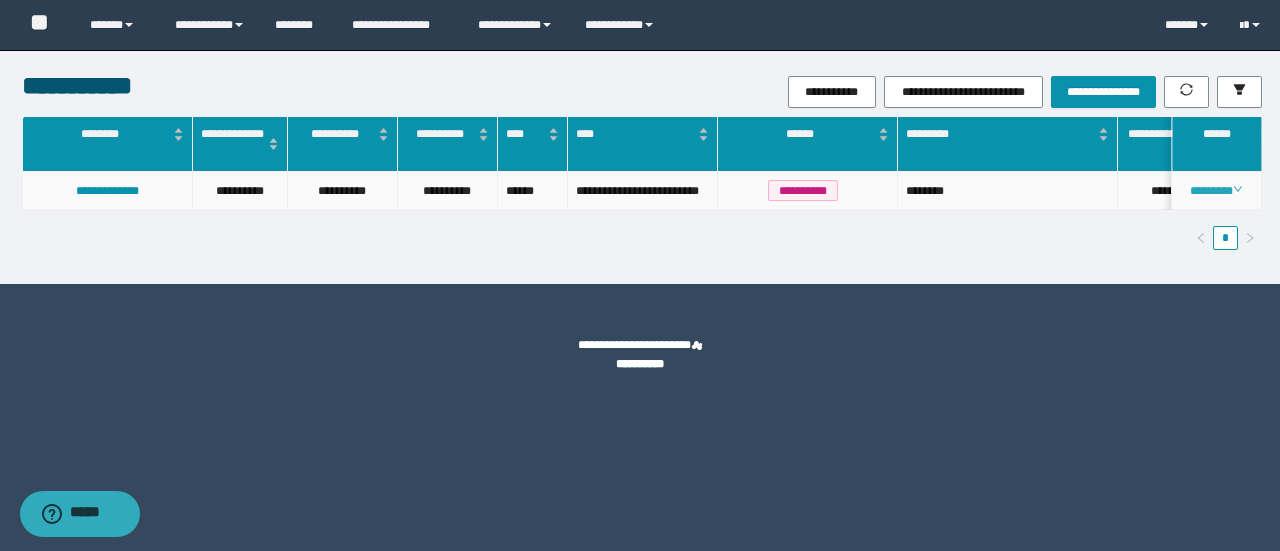 click on "********" at bounding box center (1216, 191) 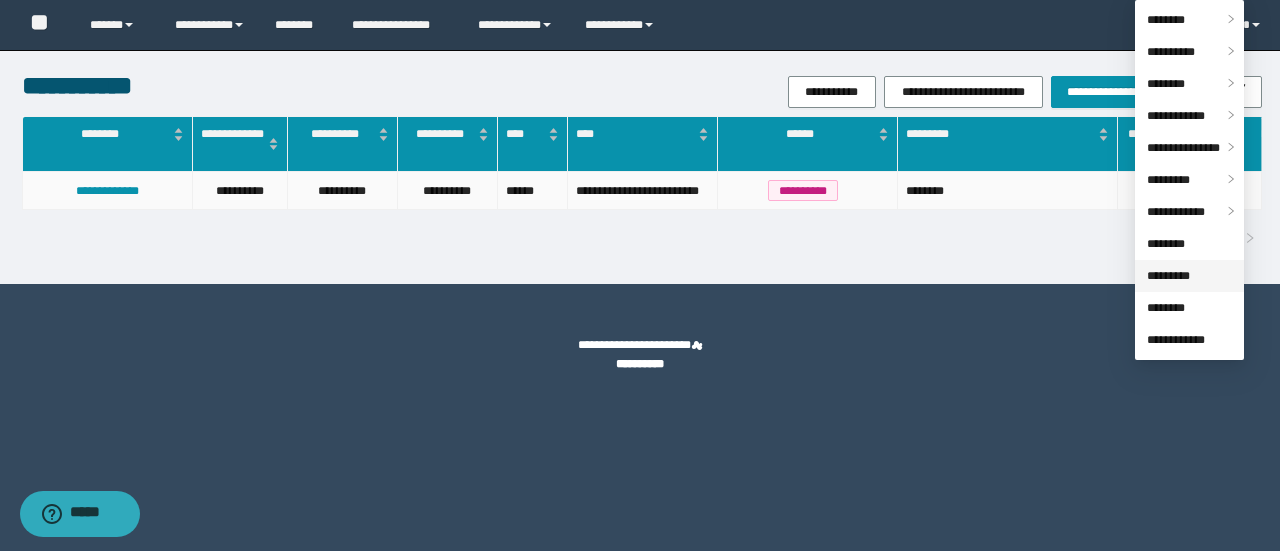 click on "*********" at bounding box center (1168, 276) 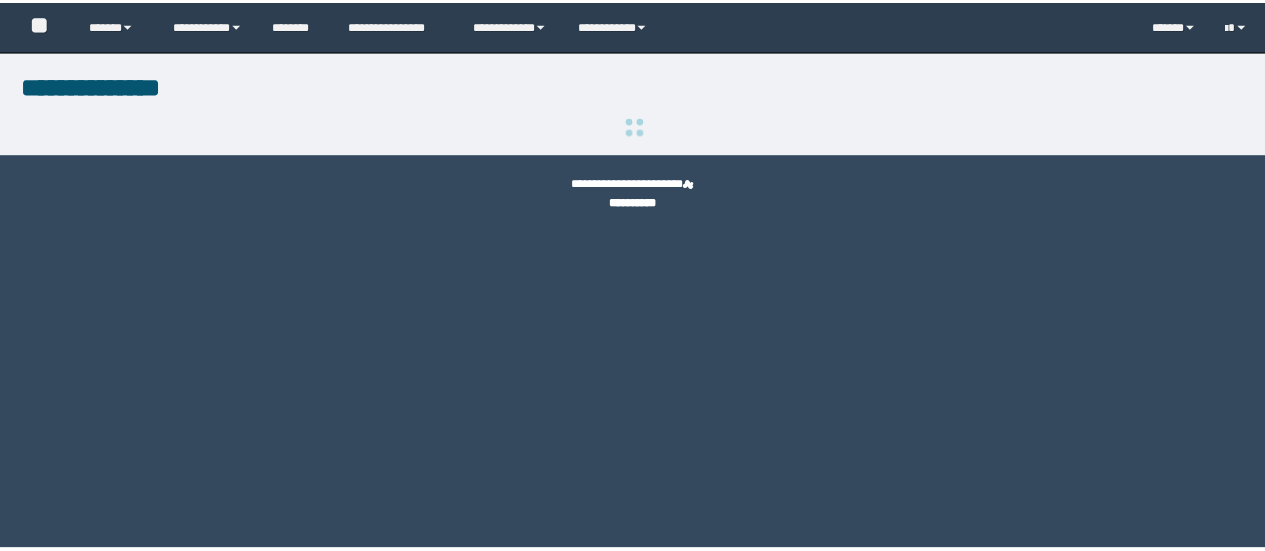 scroll, scrollTop: 0, scrollLeft: 0, axis: both 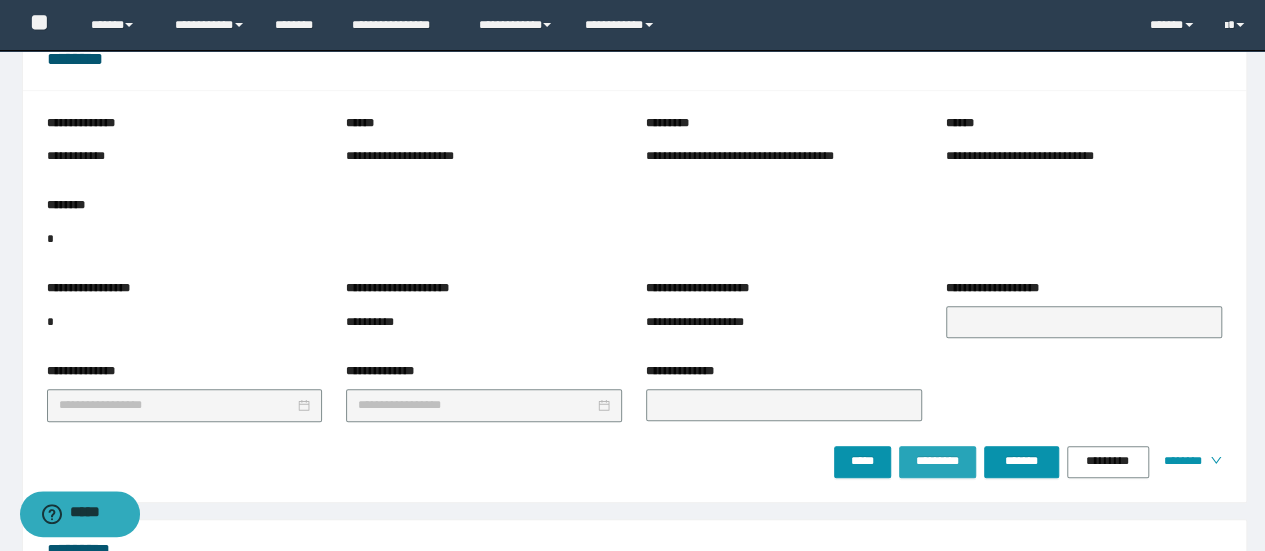 click on "*********" at bounding box center (937, 461) 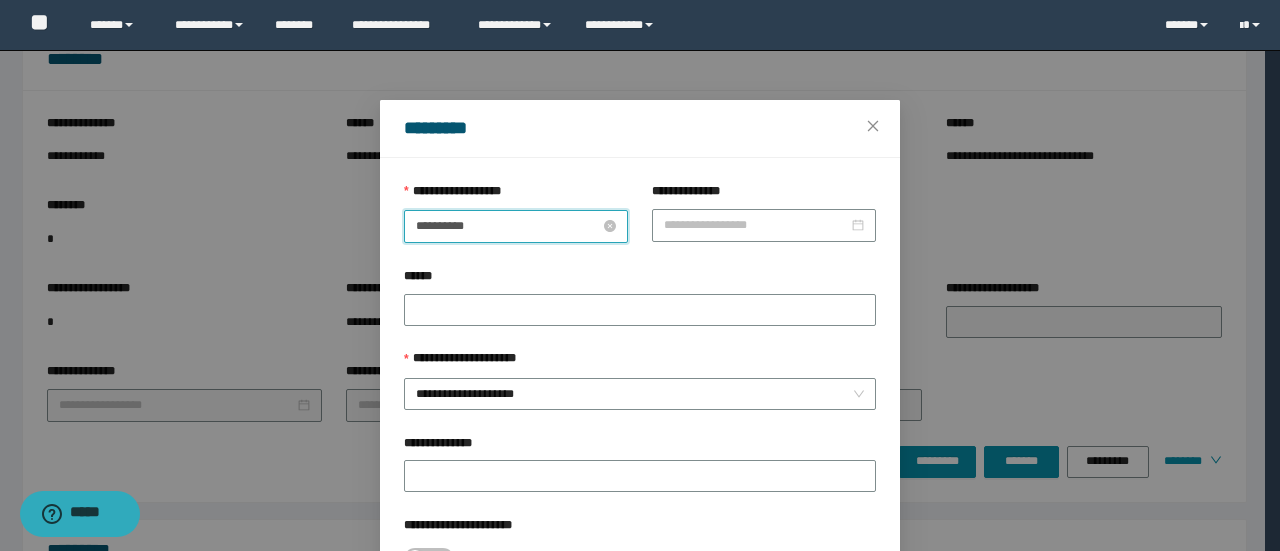 click on "**********" at bounding box center [508, 226] 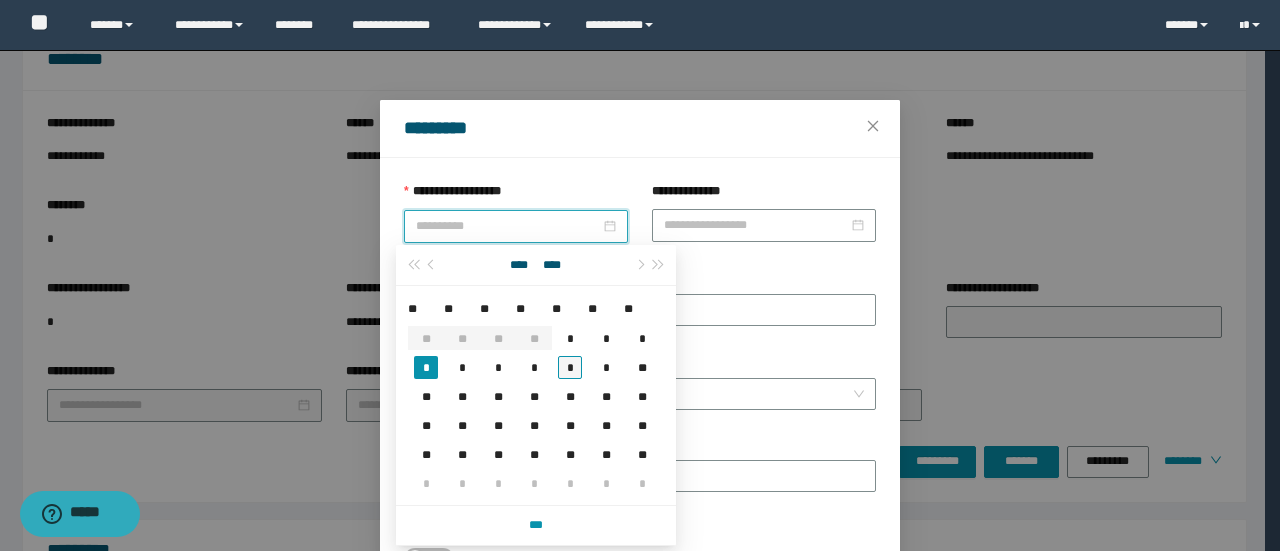 type on "**********" 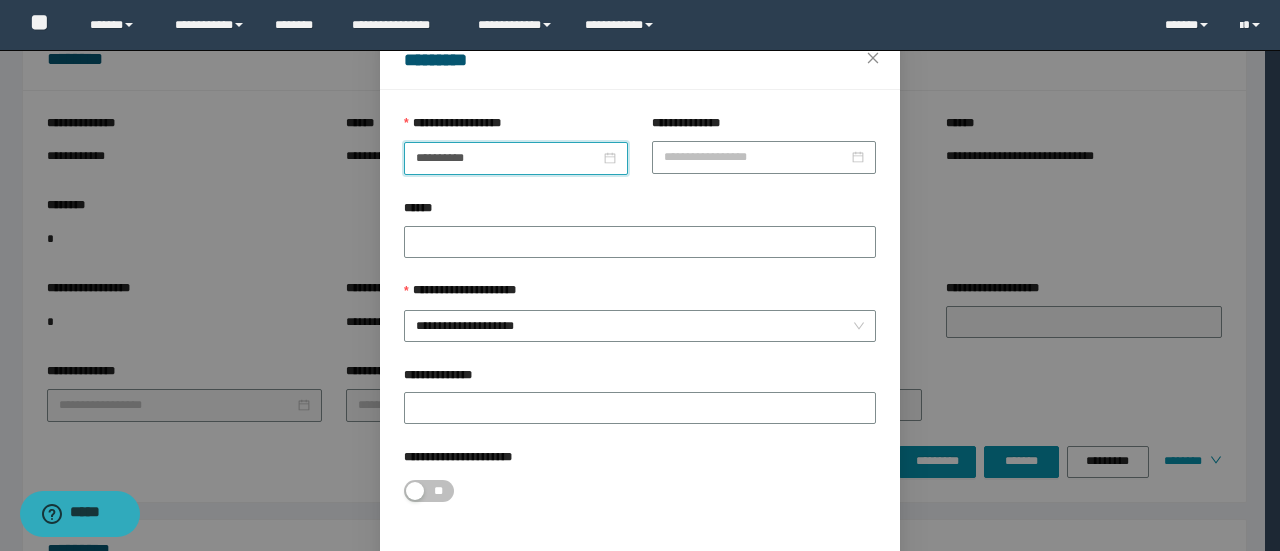 scroll, scrollTop: 100, scrollLeft: 0, axis: vertical 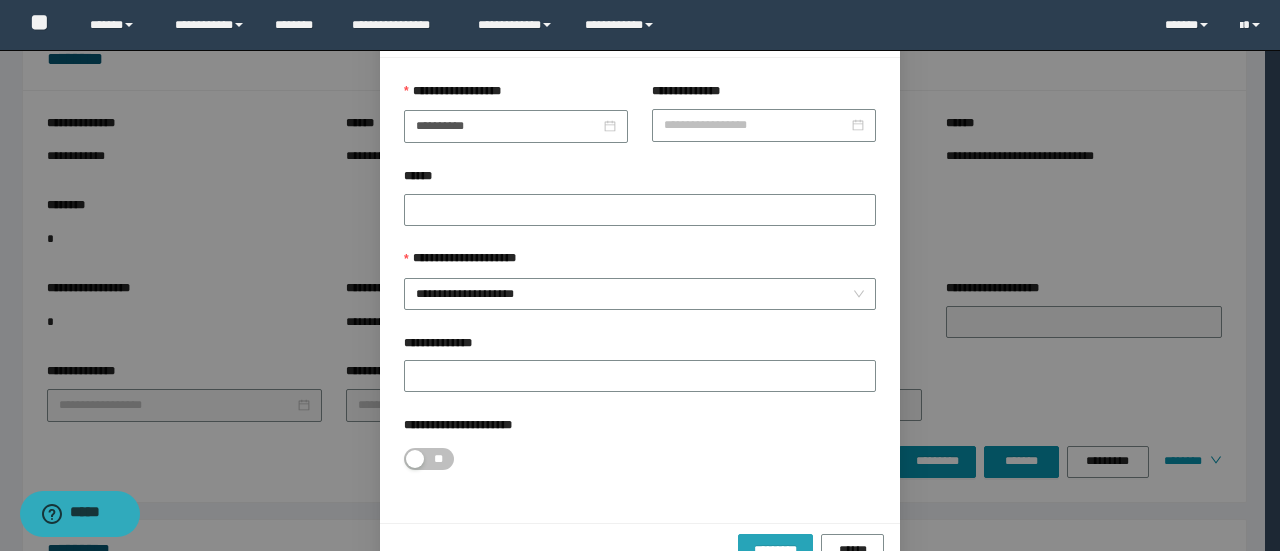 click on "*********" at bounding box center (775, 550) 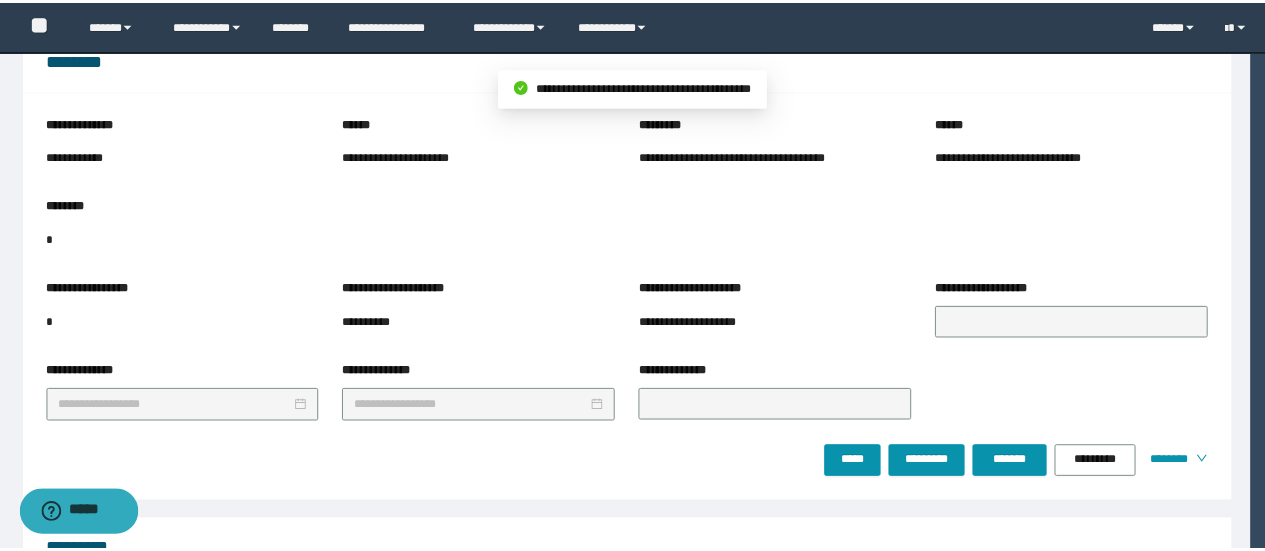 scroll, scrollTop: 46, scrollLeft: 0, axis: vertical 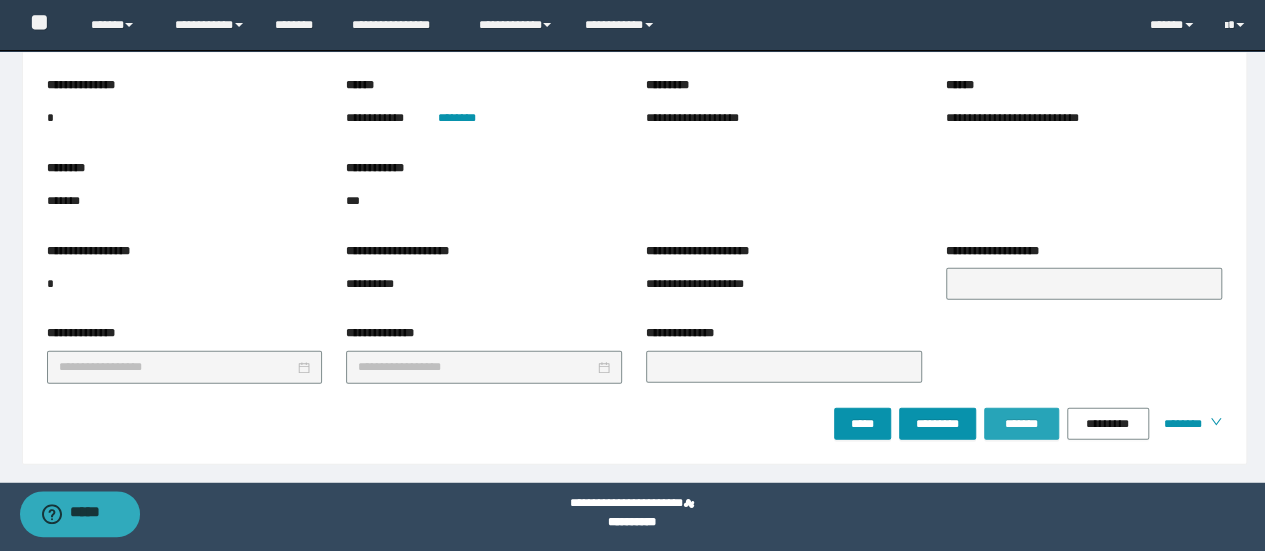click on "*******" at bounding box center (1021, 424) 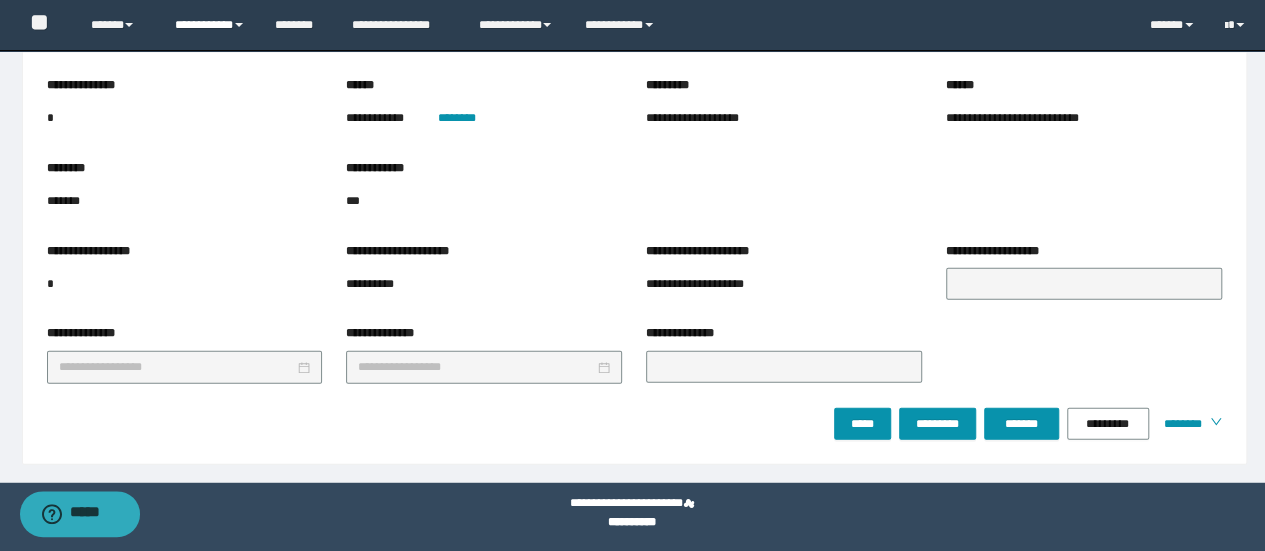 click on "**********" at bounding box center [210, 25] 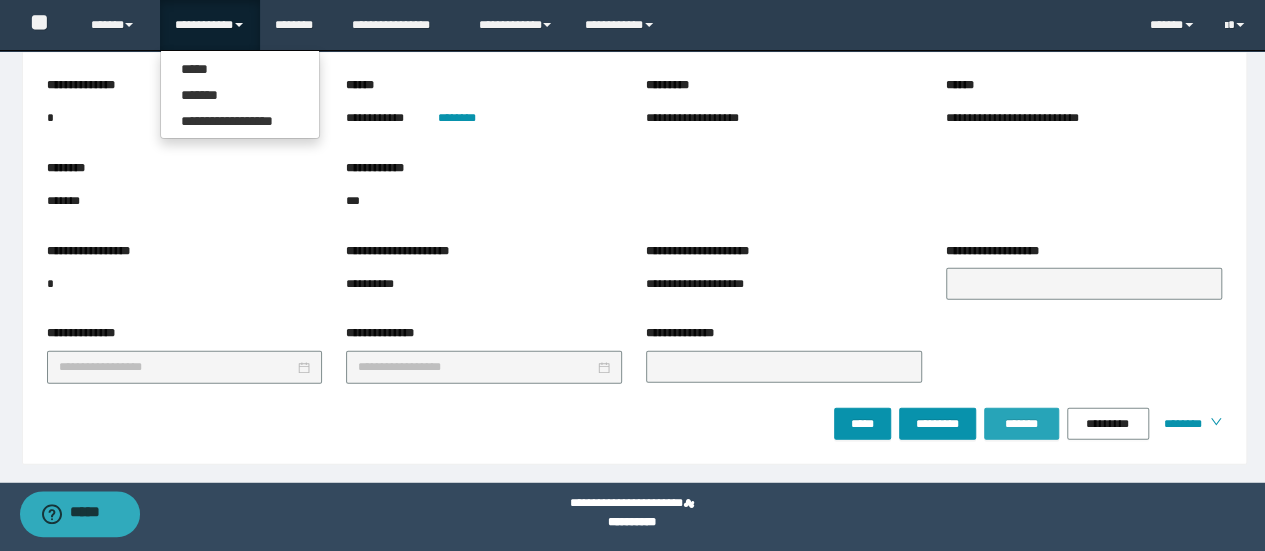drag, startPoint x: 1026, startPoint y: 409, endPoint x: 283, endPoint y: 129, distance: 794.0082 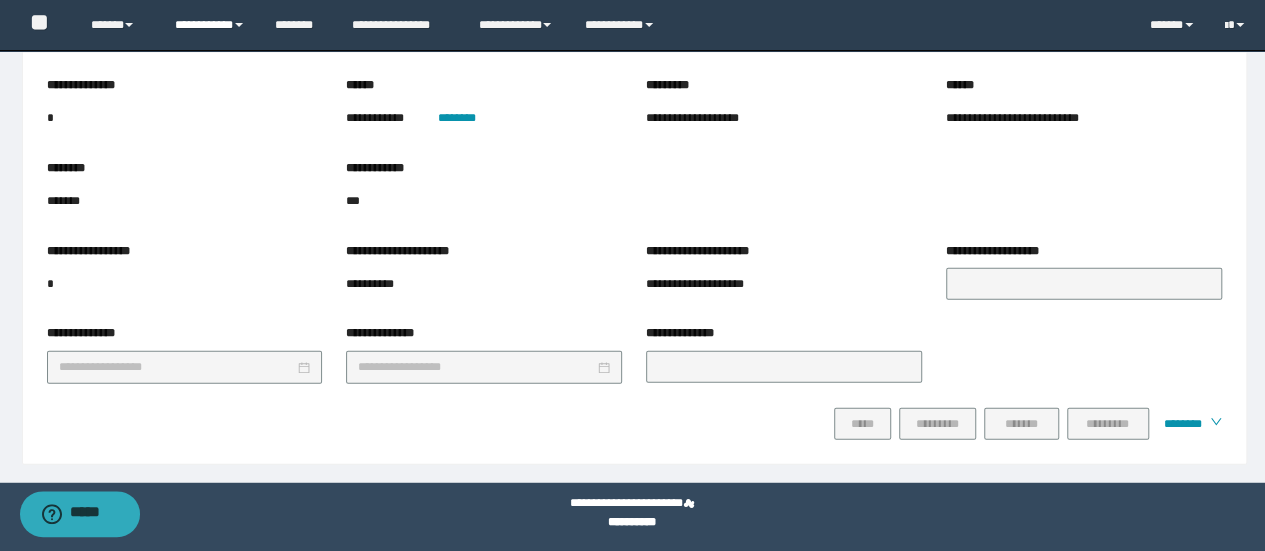 click on "**********" at bounding box center (210, 25) 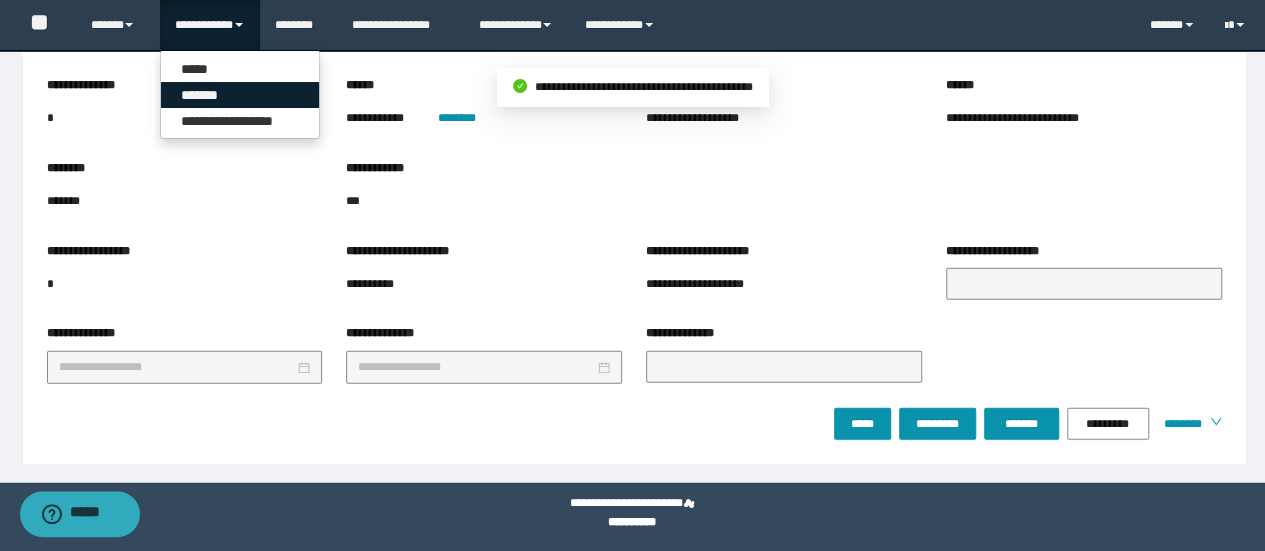 click on "*******" at bounding box center (240, 95) 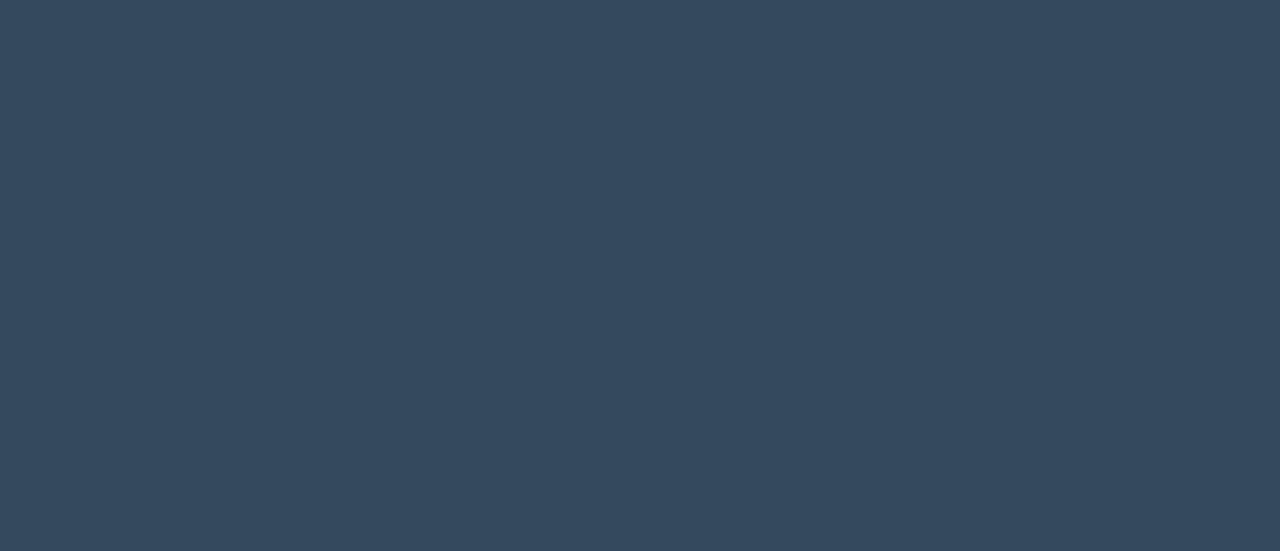 scroll, scrollTop: 0, scrollLeft: 0, axis: both 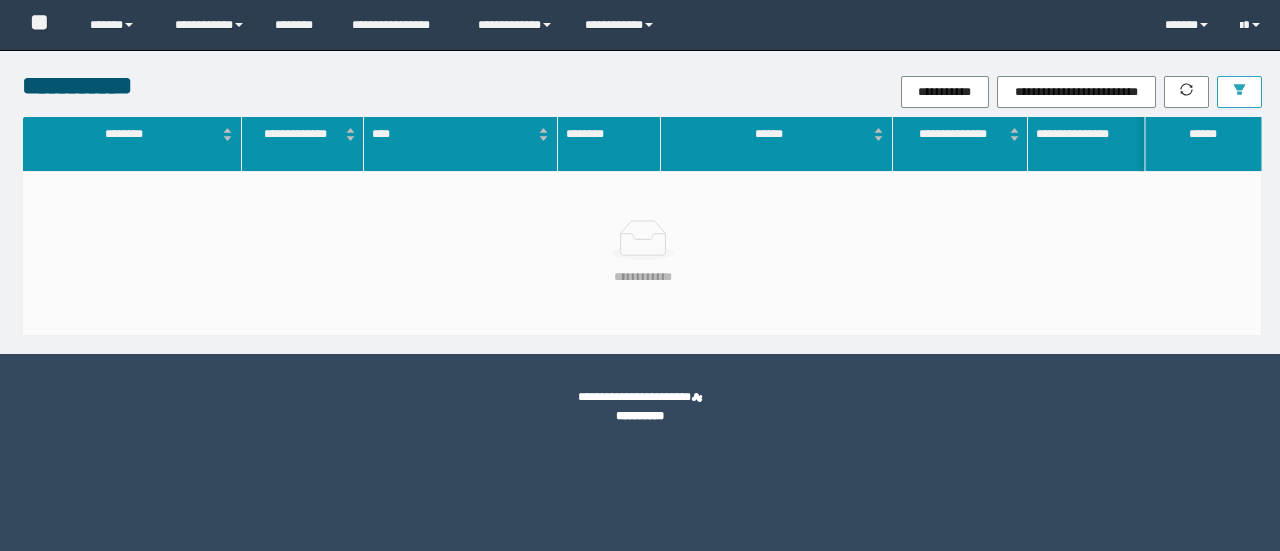 click at bounding box center (1239, 91) 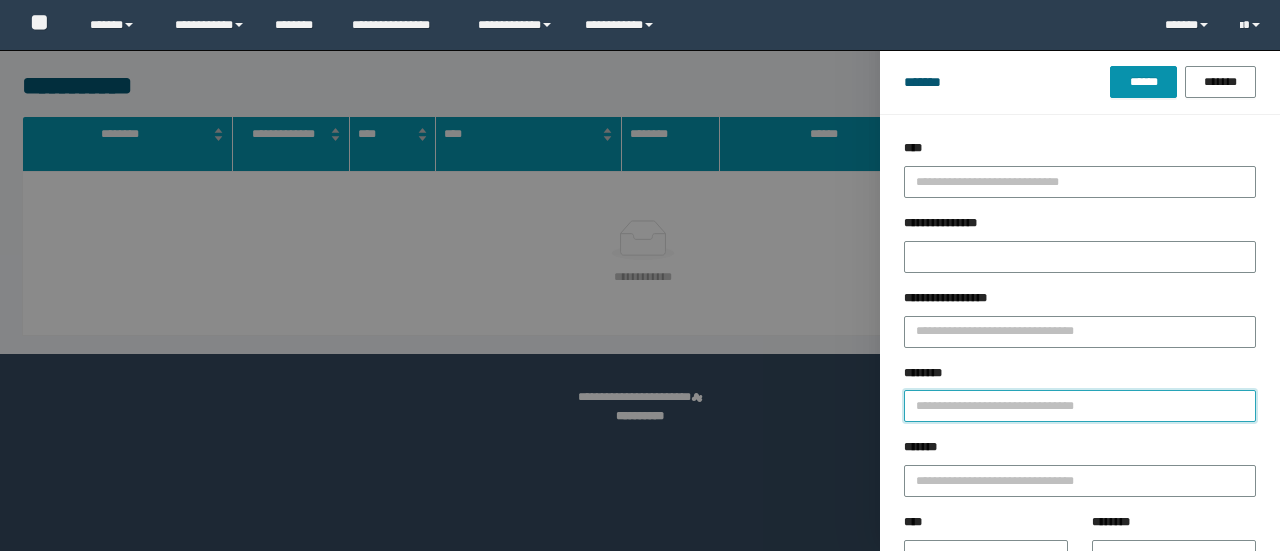 click on "********" at bounding box center [1080, 406] 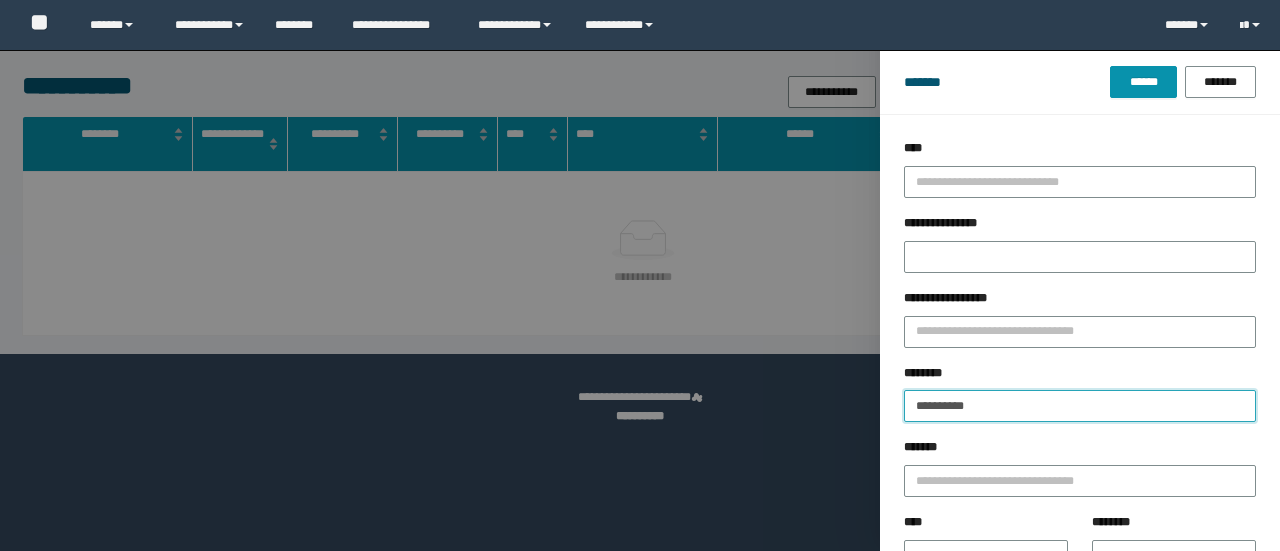 type on "**********" 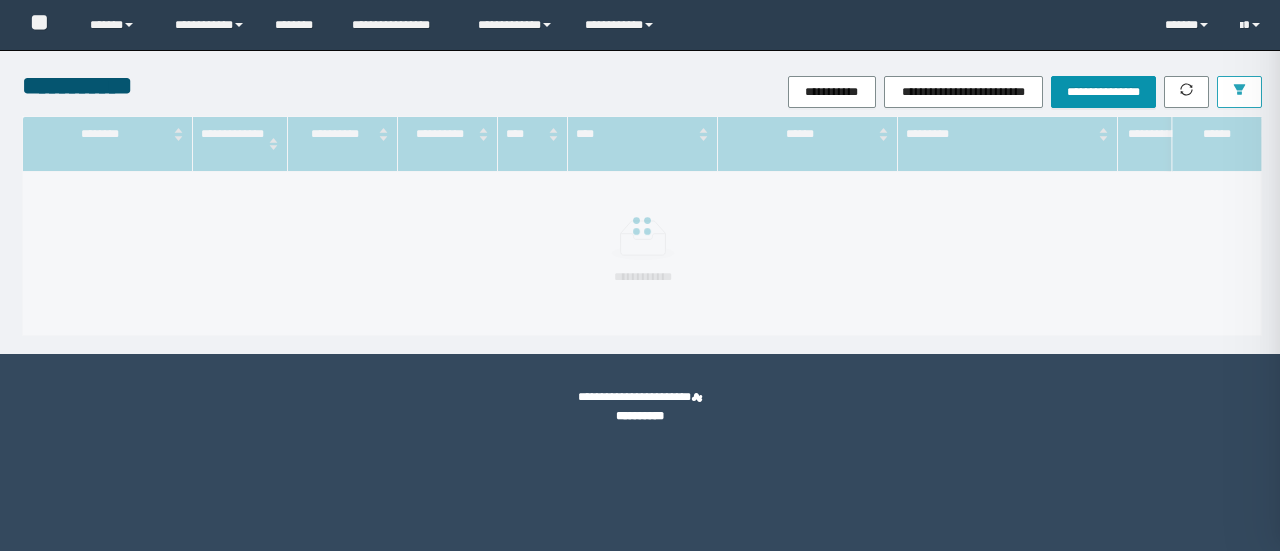 scroll, scrollTop: 0, scrollLeft: 0, axis: both 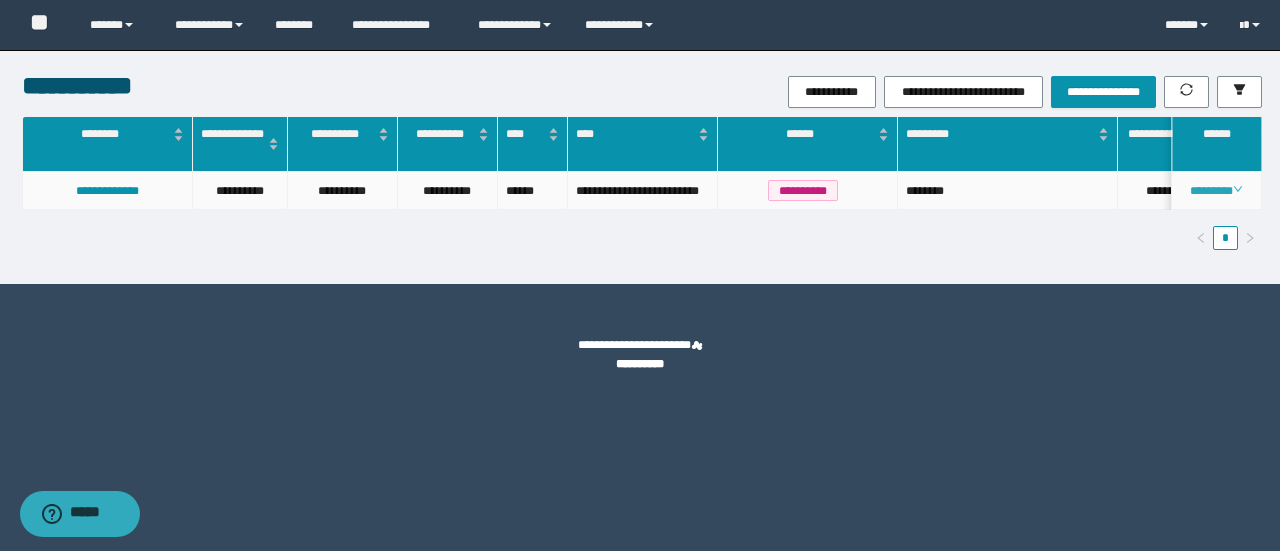 click on "********" at bounding box center (1216, 191) 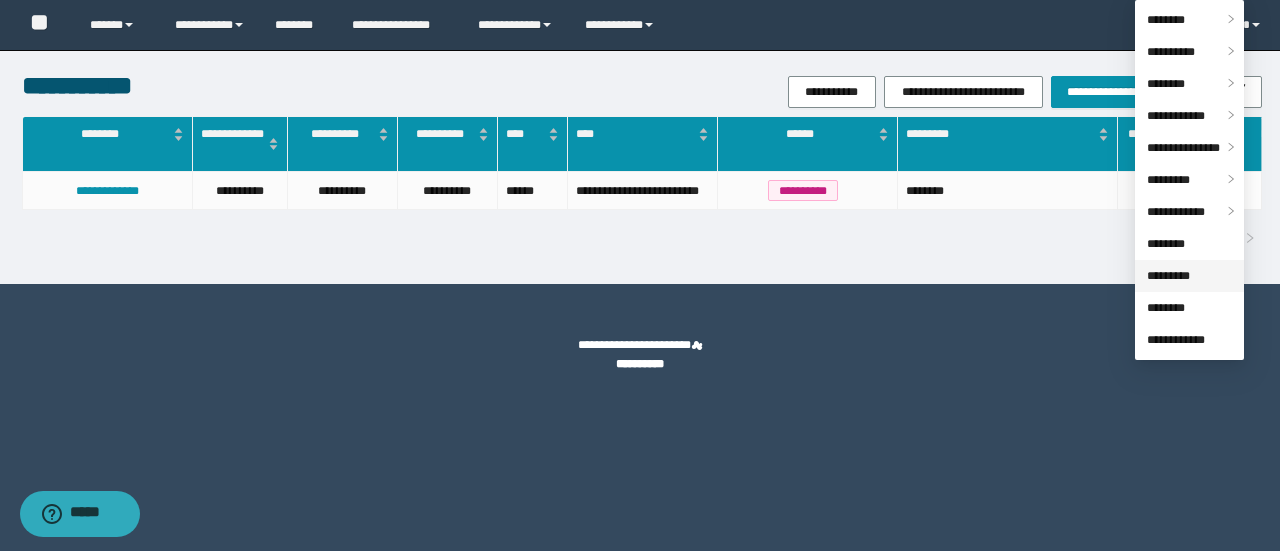 click on "*********" at bounding box center [1168, 276] 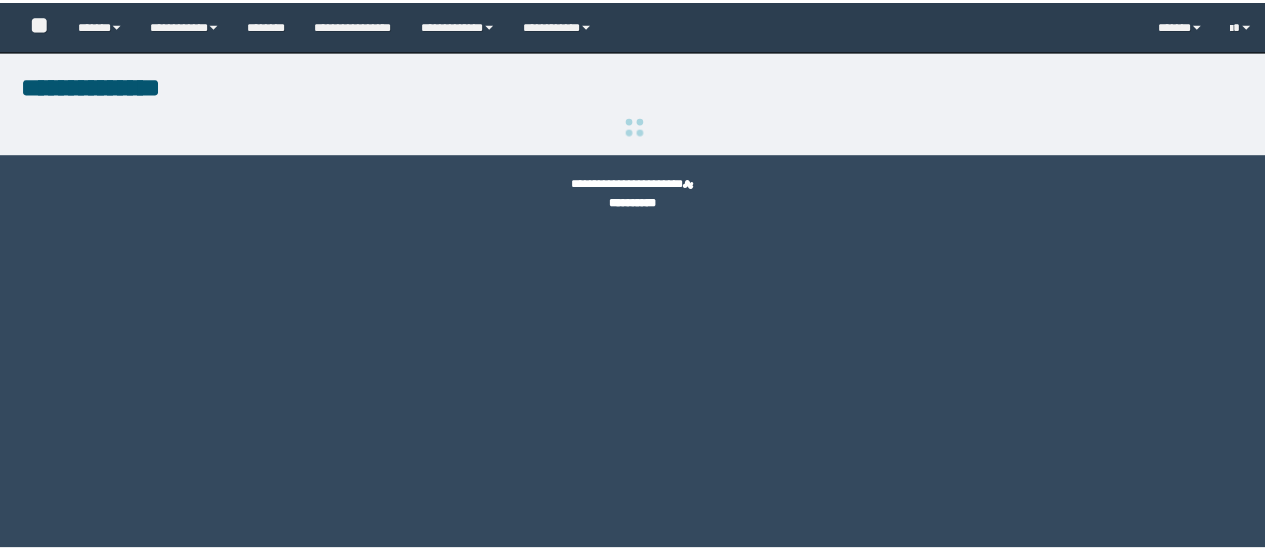scroll, scrollTop: 0, scrollLeft: 0, axis: both 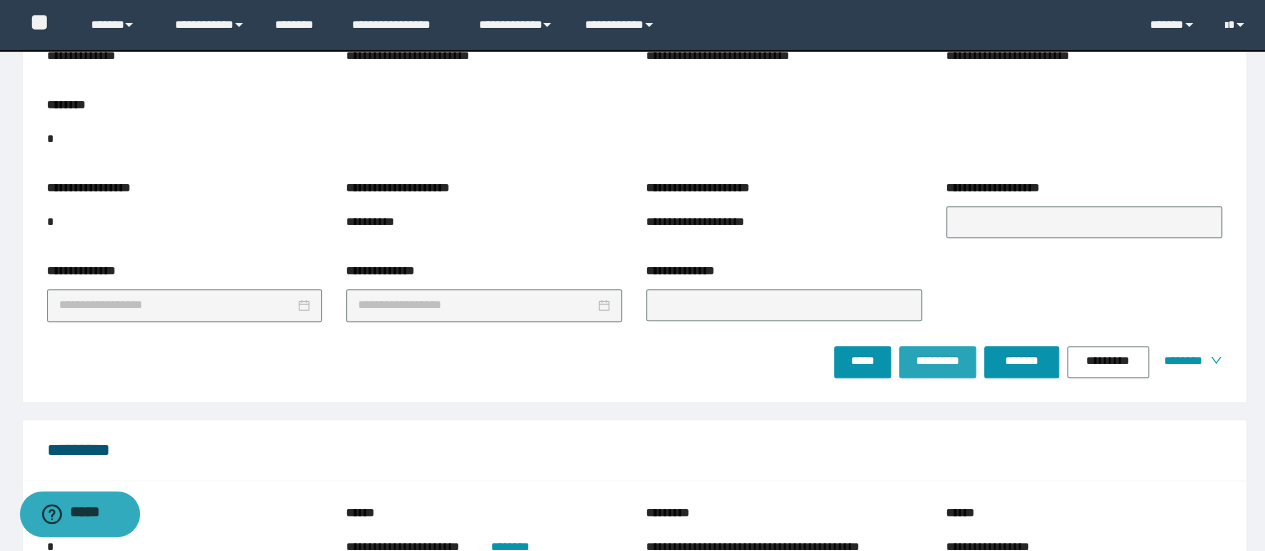 click on "*********" at bounding box center (937, 361) 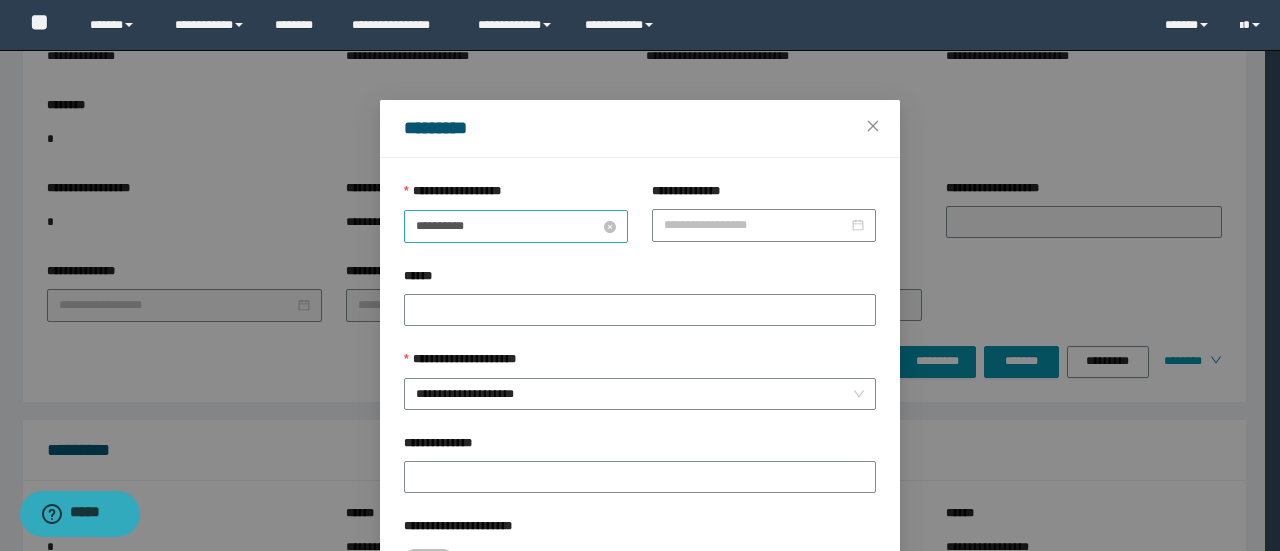 click on "**********" at bounding box center [508, 226] 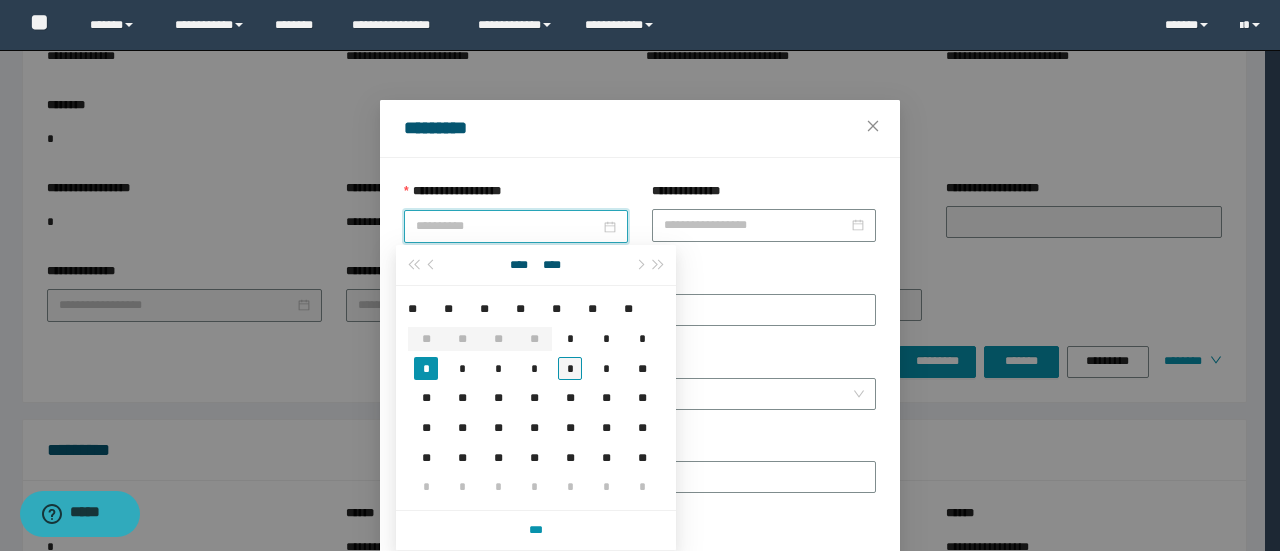 type on "**********" 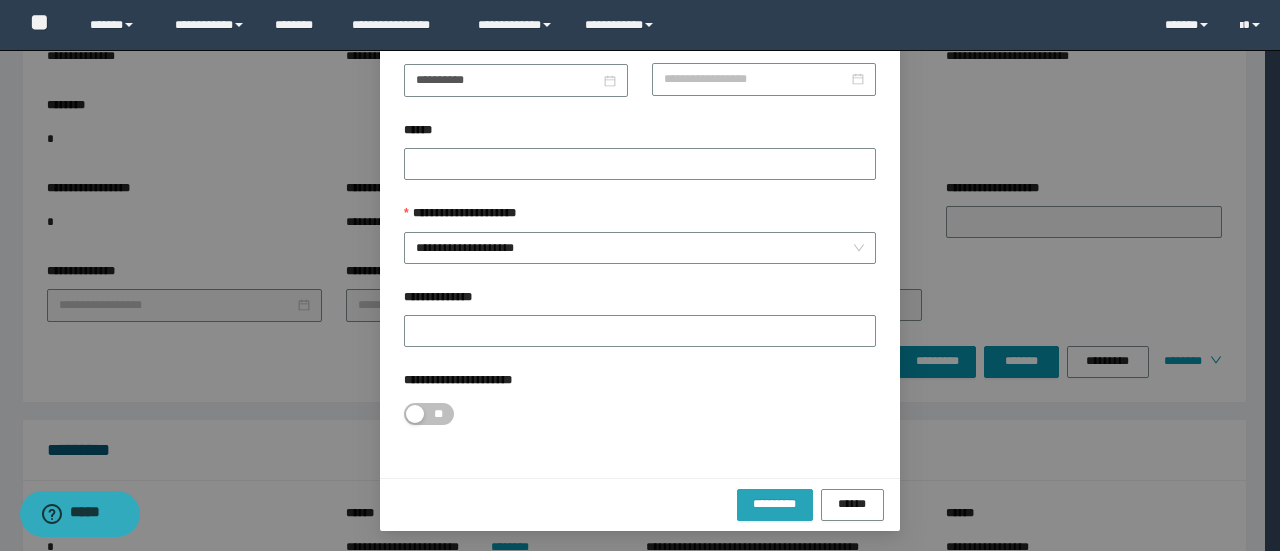 click on "*********" at bounding box center (775, 504) 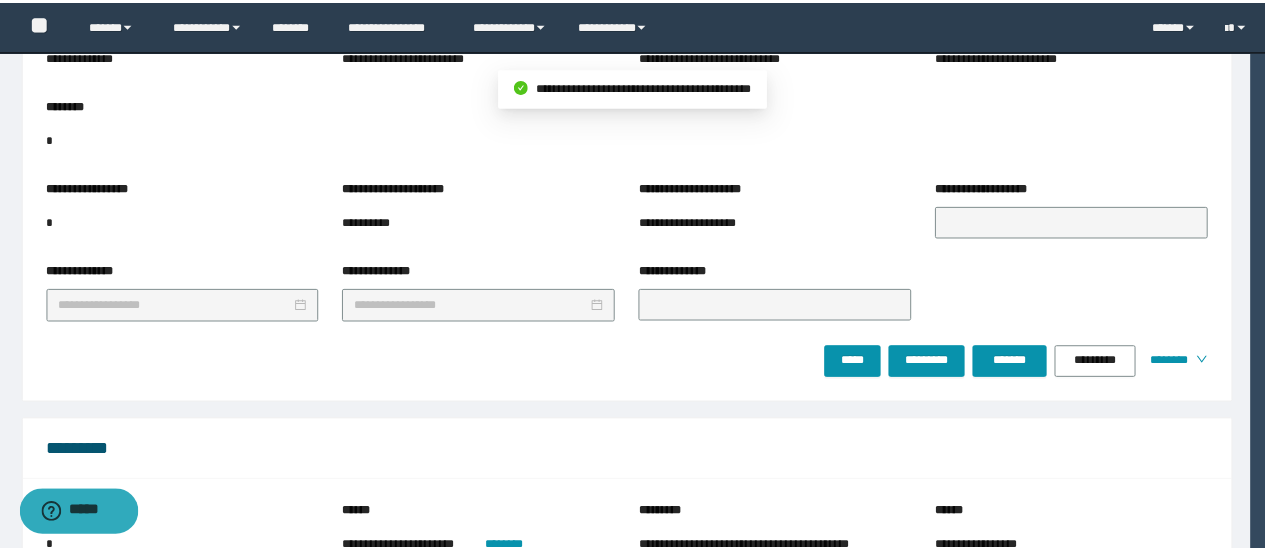 scroll, scrollTop: 46, scrollLeft: 0, axis: vertical 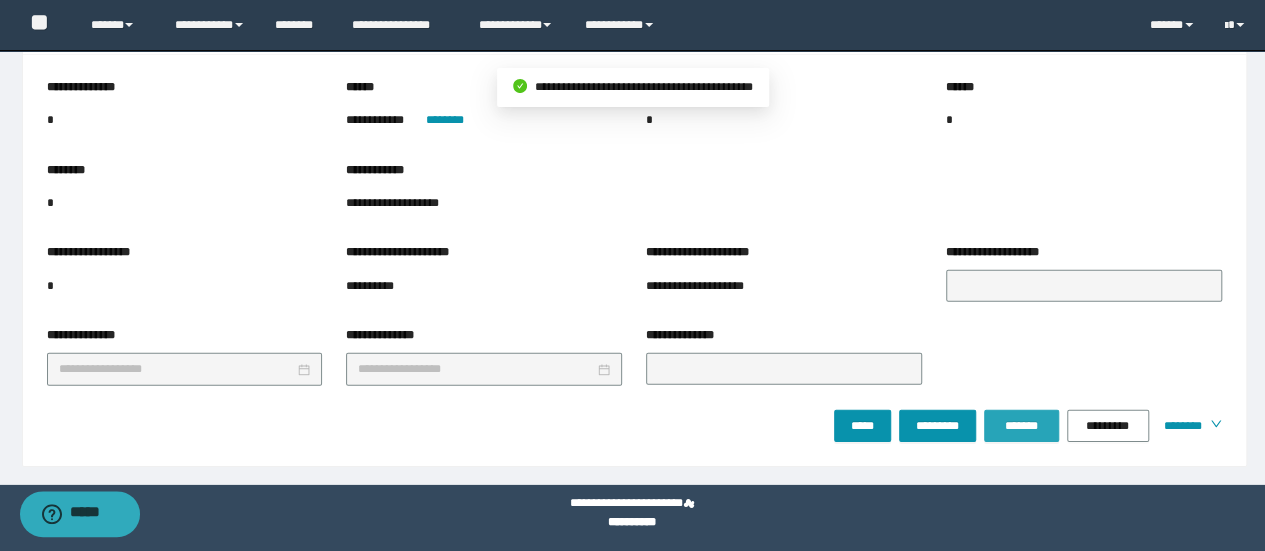drag, startPoint x: 1006, startPoint y: 409, endPoint x: 996, endPoint y: 406, distance: 10.440307 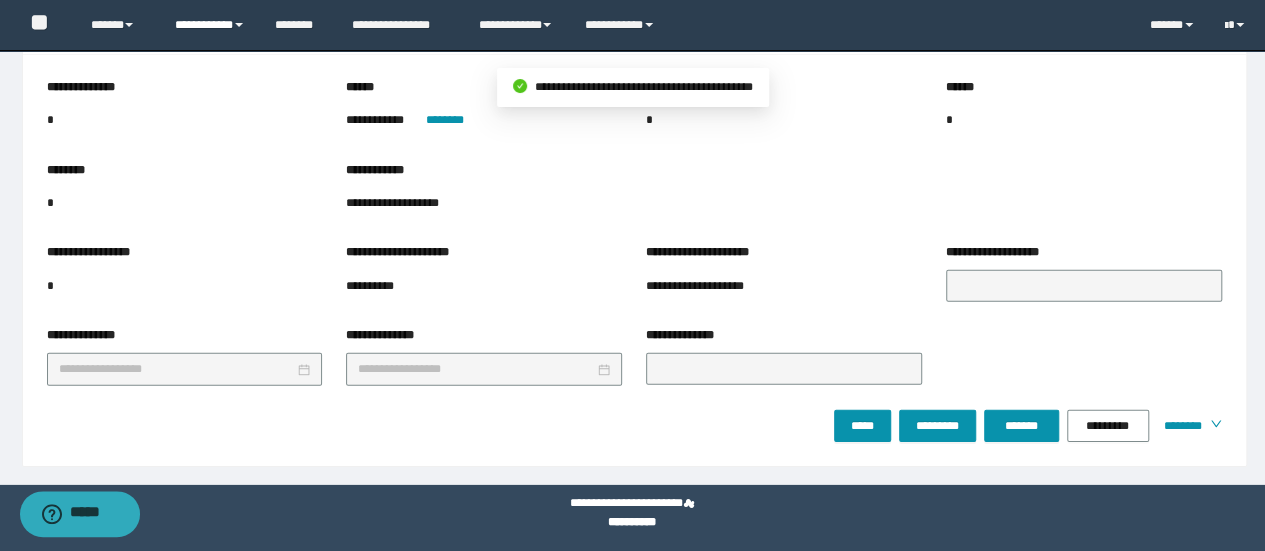 click on "**********" at bounding box center [210, 25] 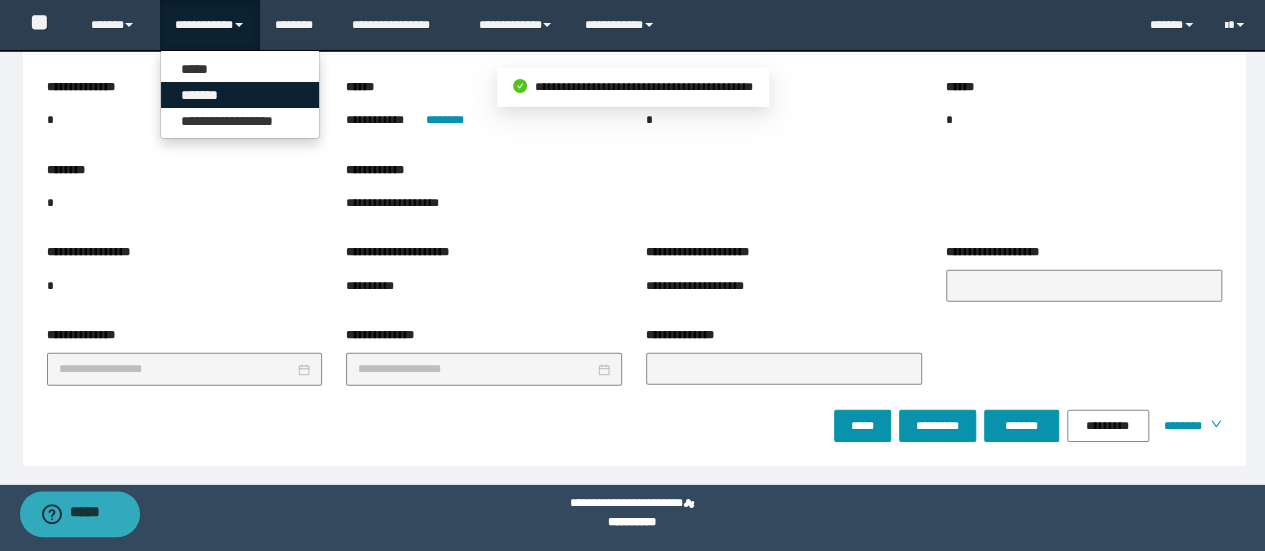 drag, startPoint x: 209, startPoint y: 94, endPoint x: 871, endPoint y: 389, distance: 724.75446 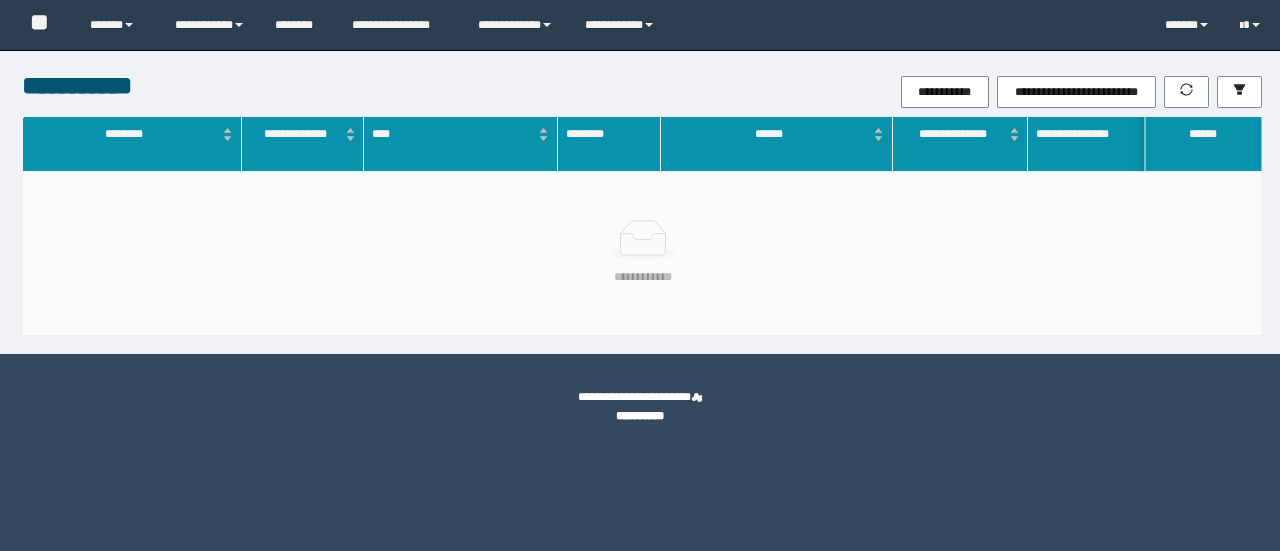scroll, scrollTop: 0, scrollLeft: 0, axis: both 